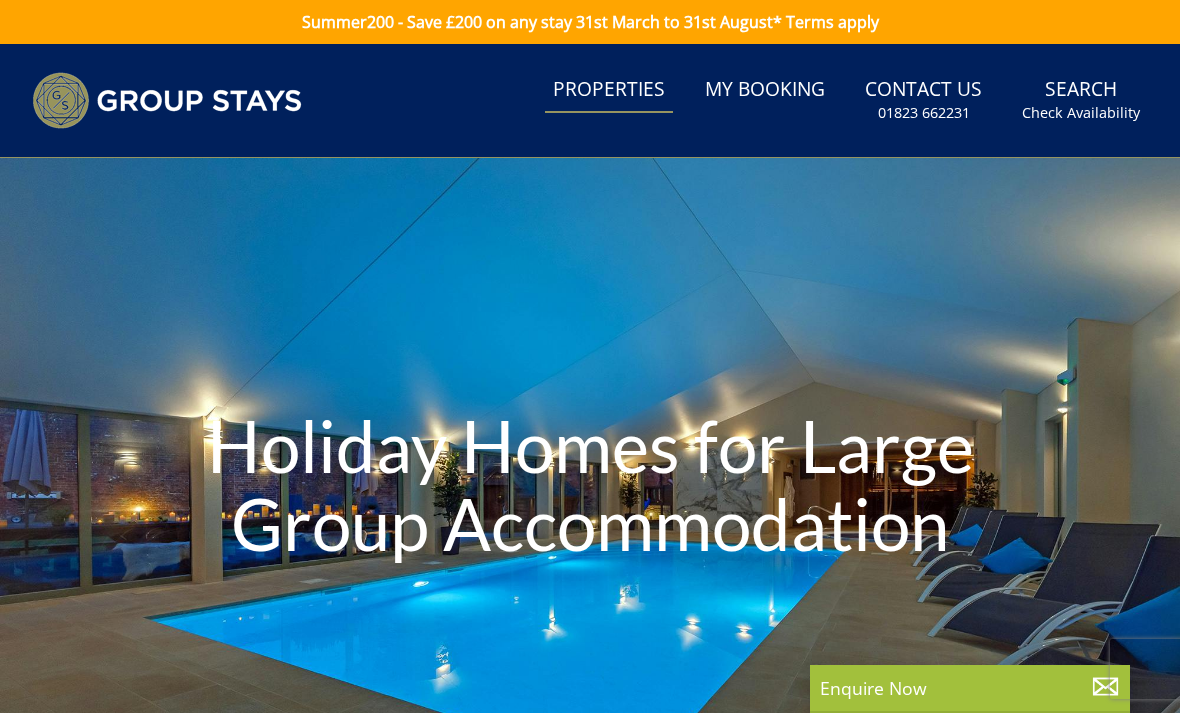 scroll, scrollTop: -4, scrollLeft: 0, axis: vertical 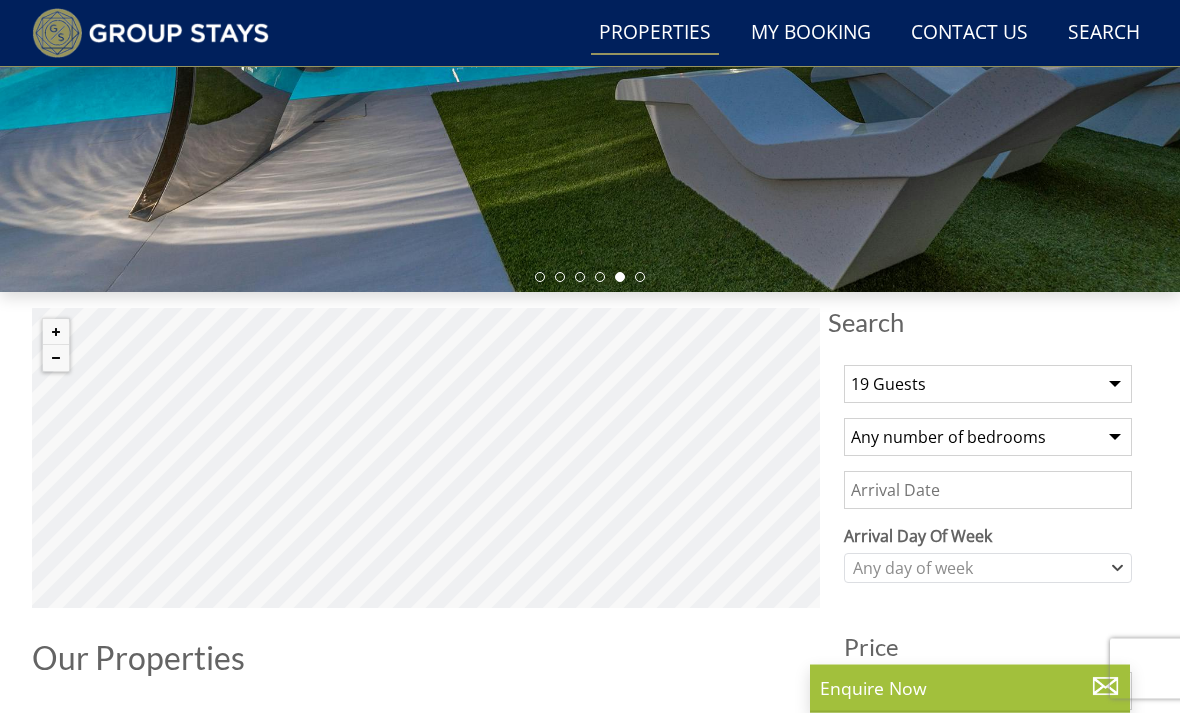 click on "1 Guest
2 Guests
3 Guests
4 Guests
5 Guests
6 Guests
7 Guests
8 Guests
9 Guests
10 Guests
11 Guests
12 Guests
13 Guests
14 Guests
15 Guests
16 Guests
17 Guests
18 Guests
19 Guests
20 Guests
21 Guests
22 Guests
23 Guests
24 Guests
25 Guests
26 Guests
27 Guests
28 Guests
29 Guests
30 Guests
31 Guests
32 Guests" at bounding box center [988, 385] 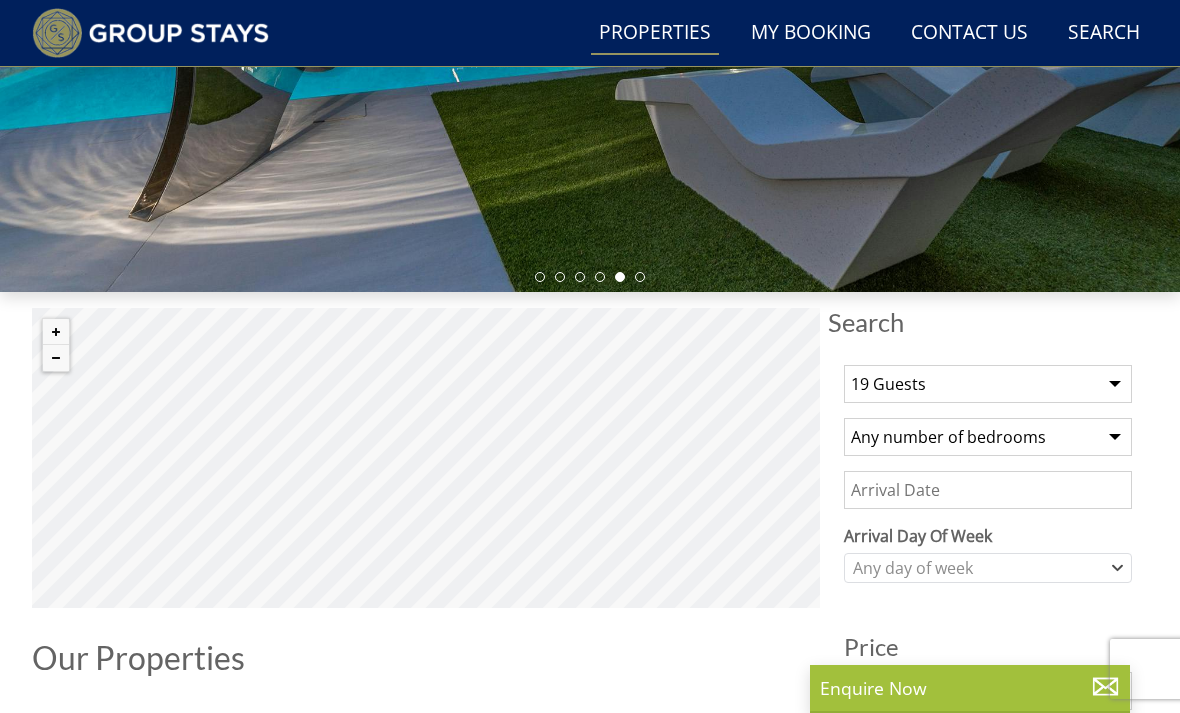 select on "20" 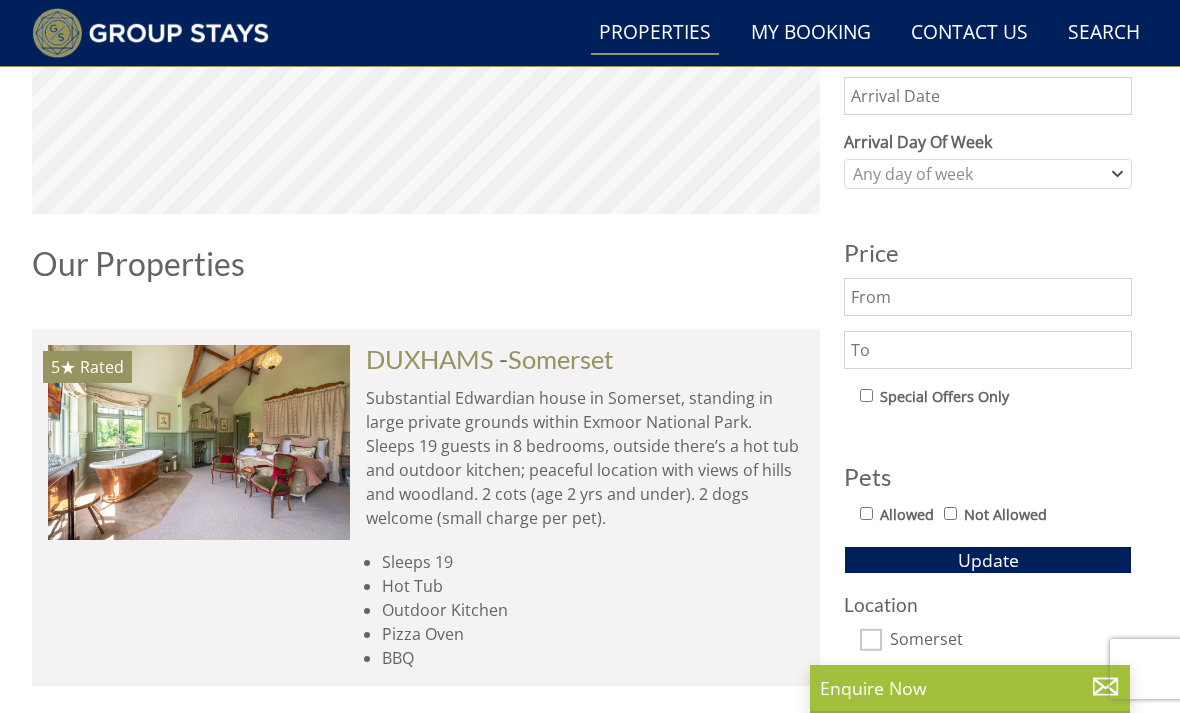 click at bounding box center (199, 442) 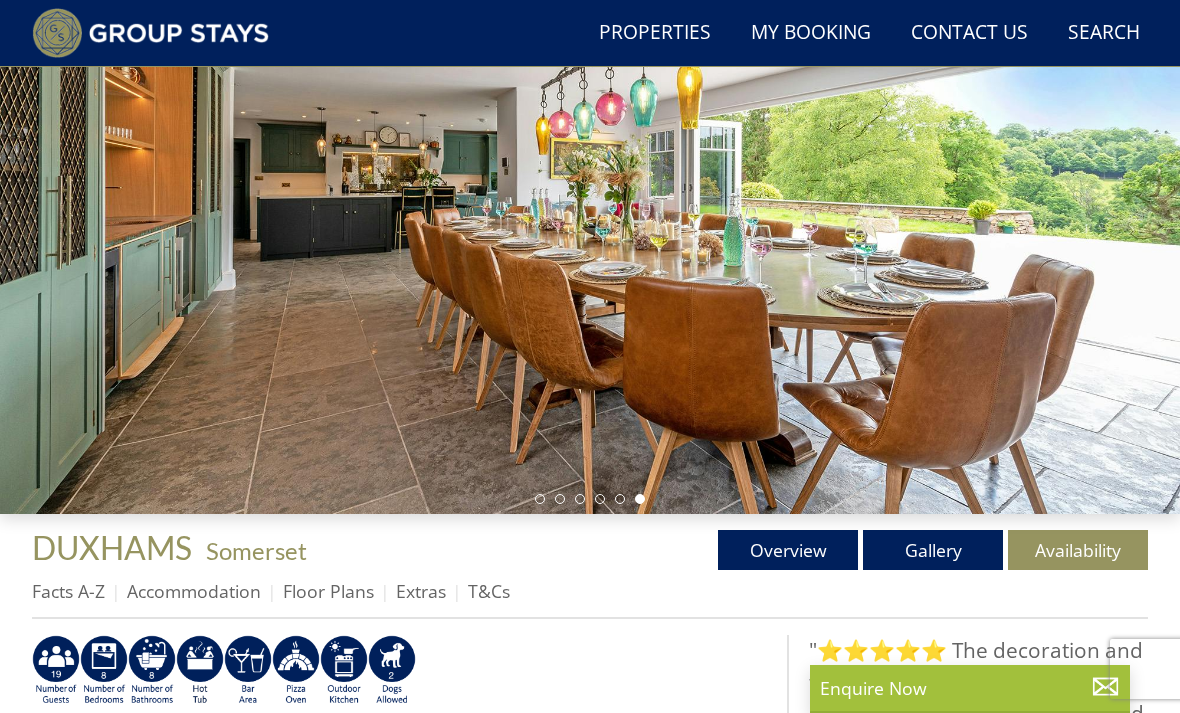click on "Gallery" at bounding box center [933, 550] 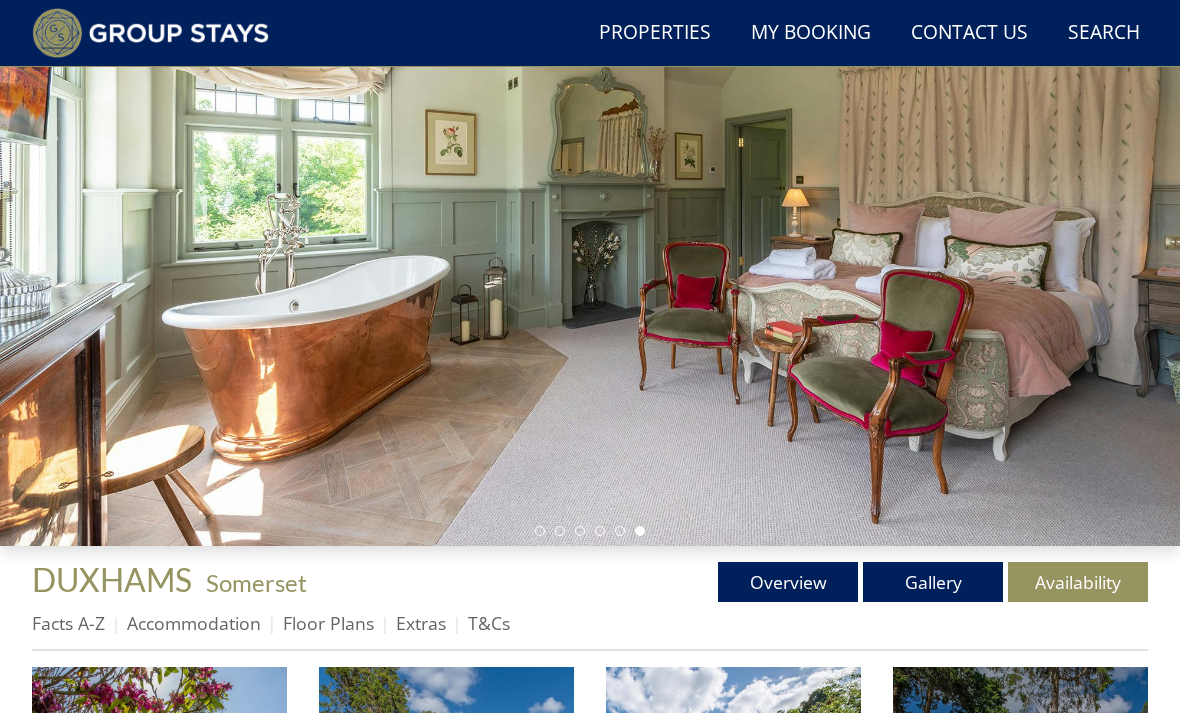 click on "Gallery" at bounding box center [933, 582] 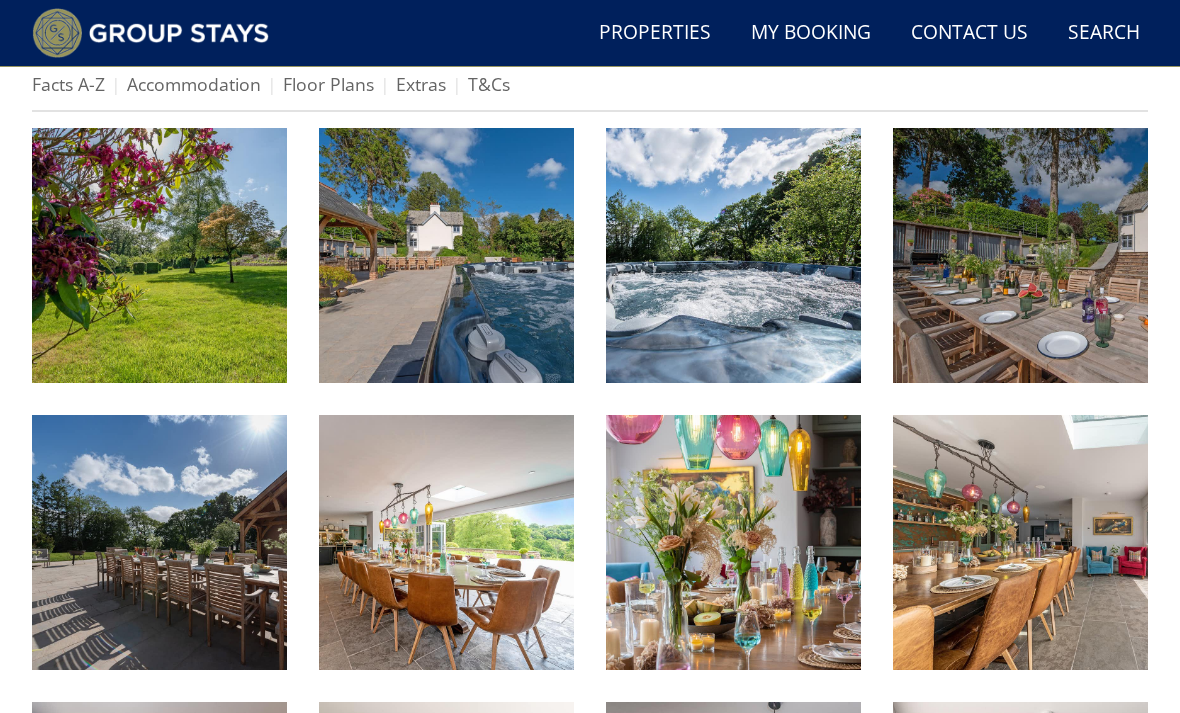 click at bounding box center [446, 255] 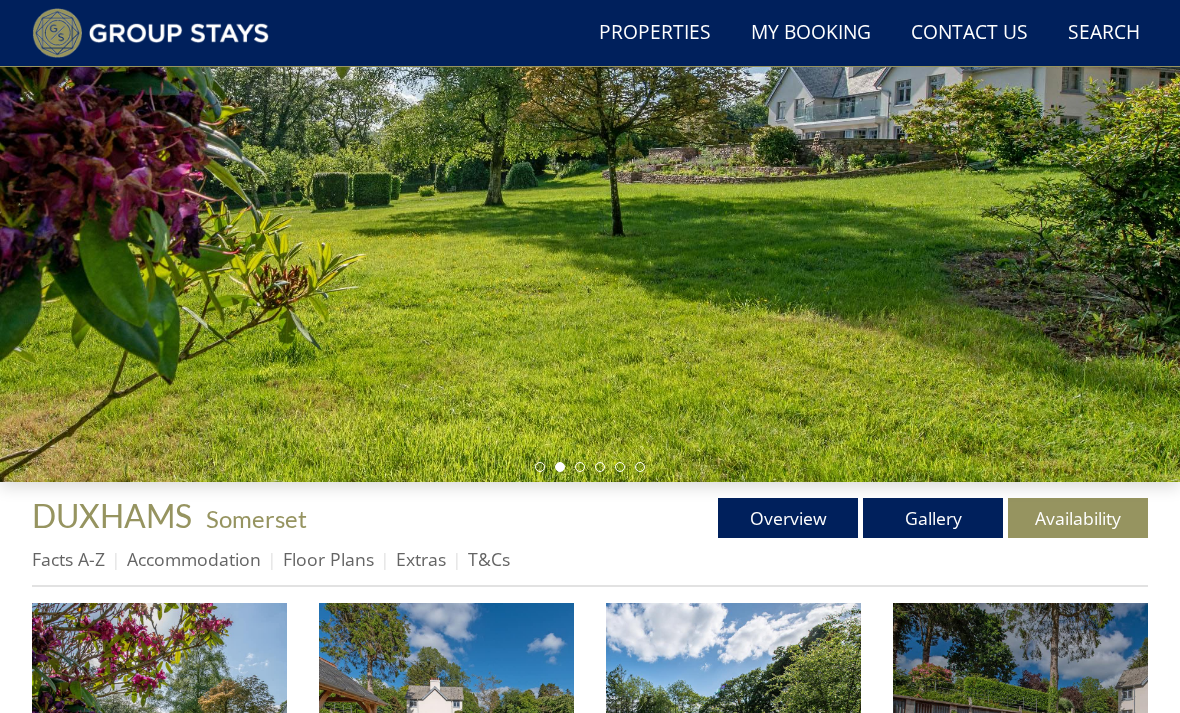 click on "Facts A-Z" at bounding box center (68, 559) 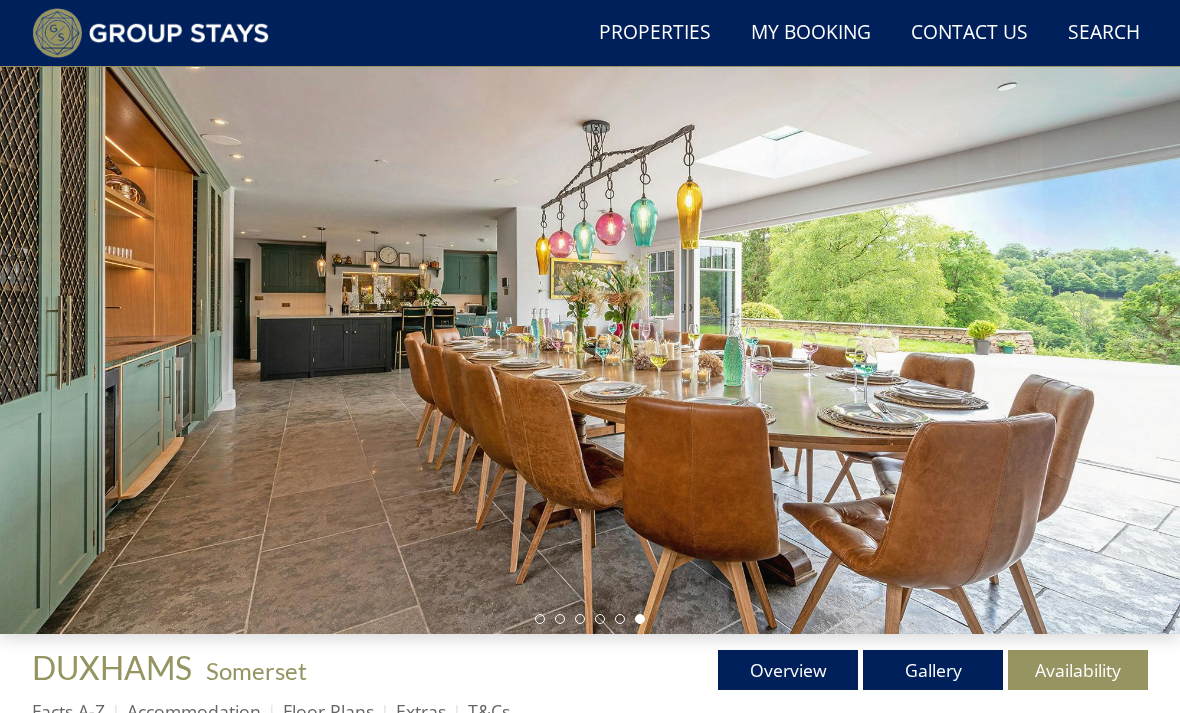 scroll, scrollTop: 0, scrollLeft: 0, axis: both 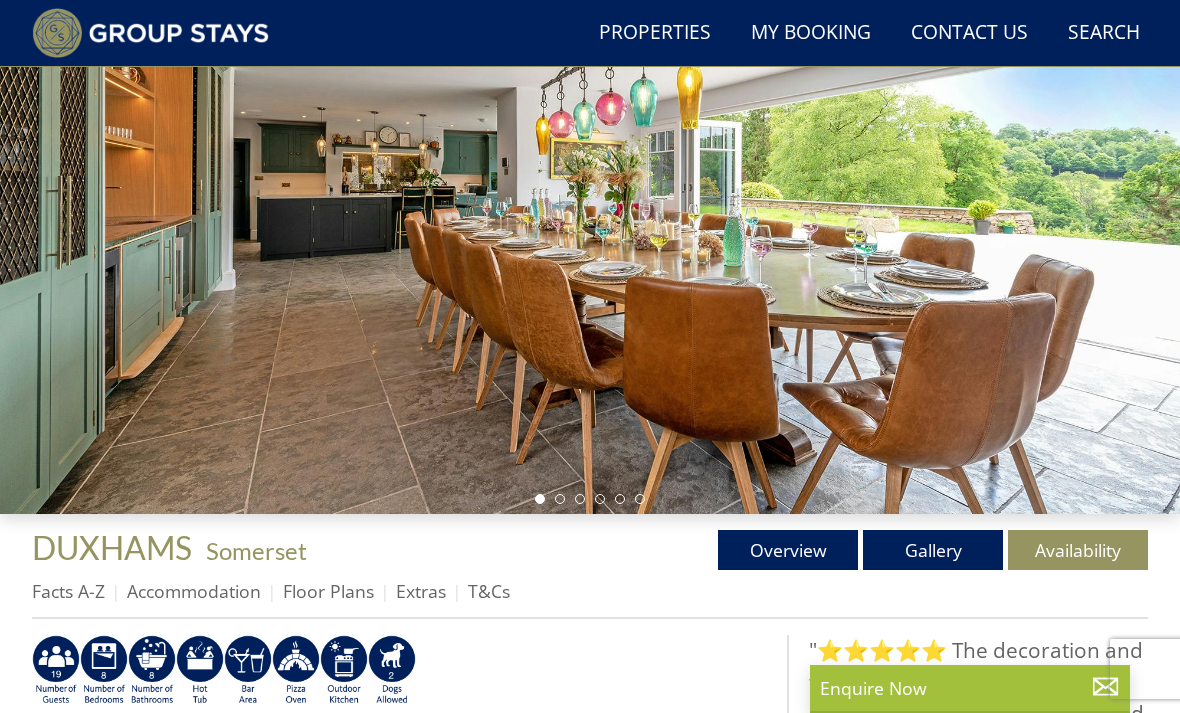 select on "20" 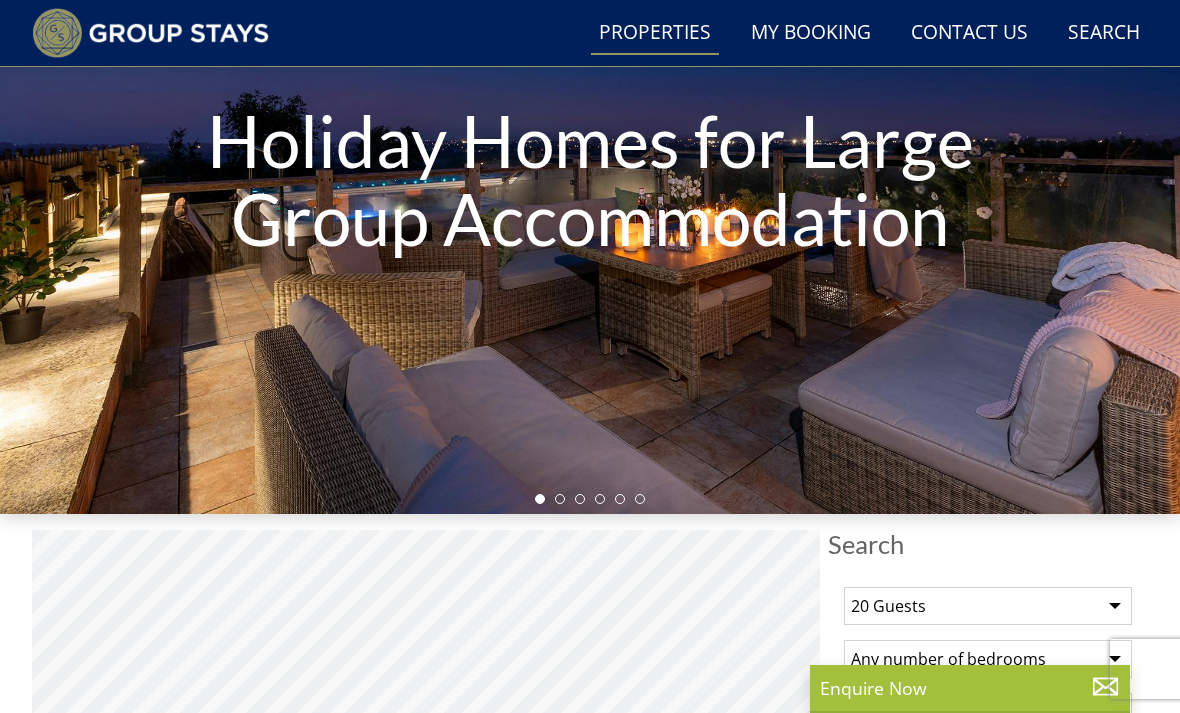 scroll, scrollTop: 947, scrollLeft: 0, axis: vertical 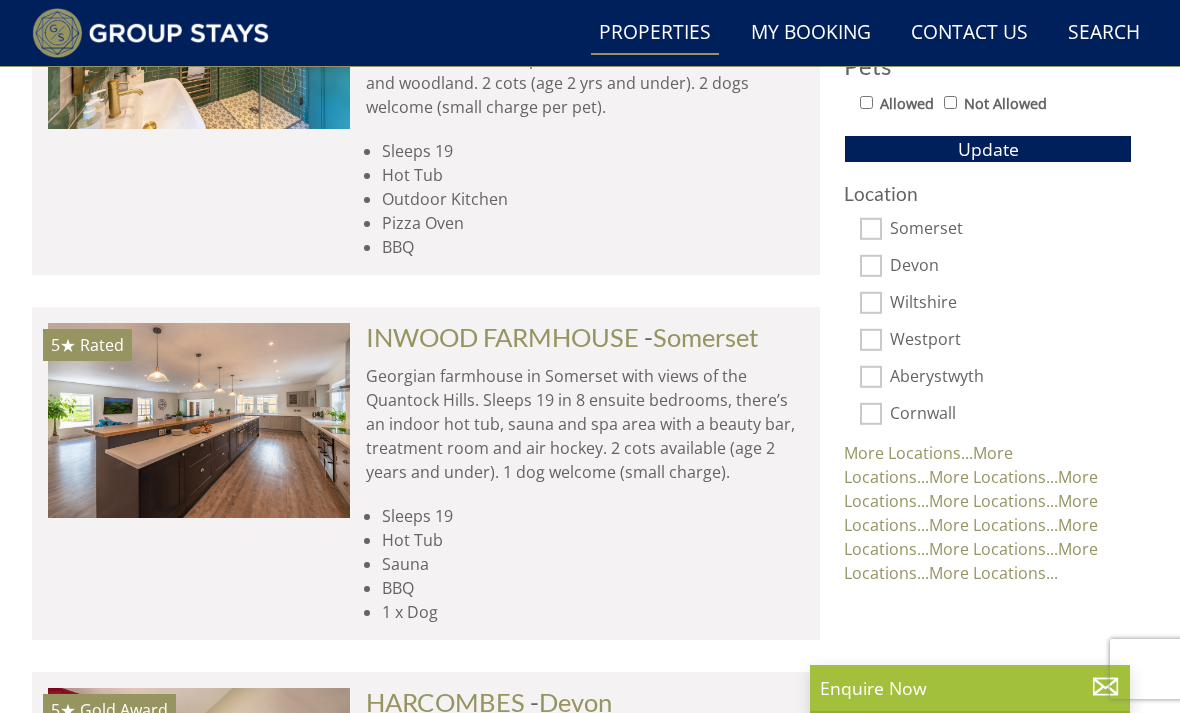 click at bounding box center [199, 420] 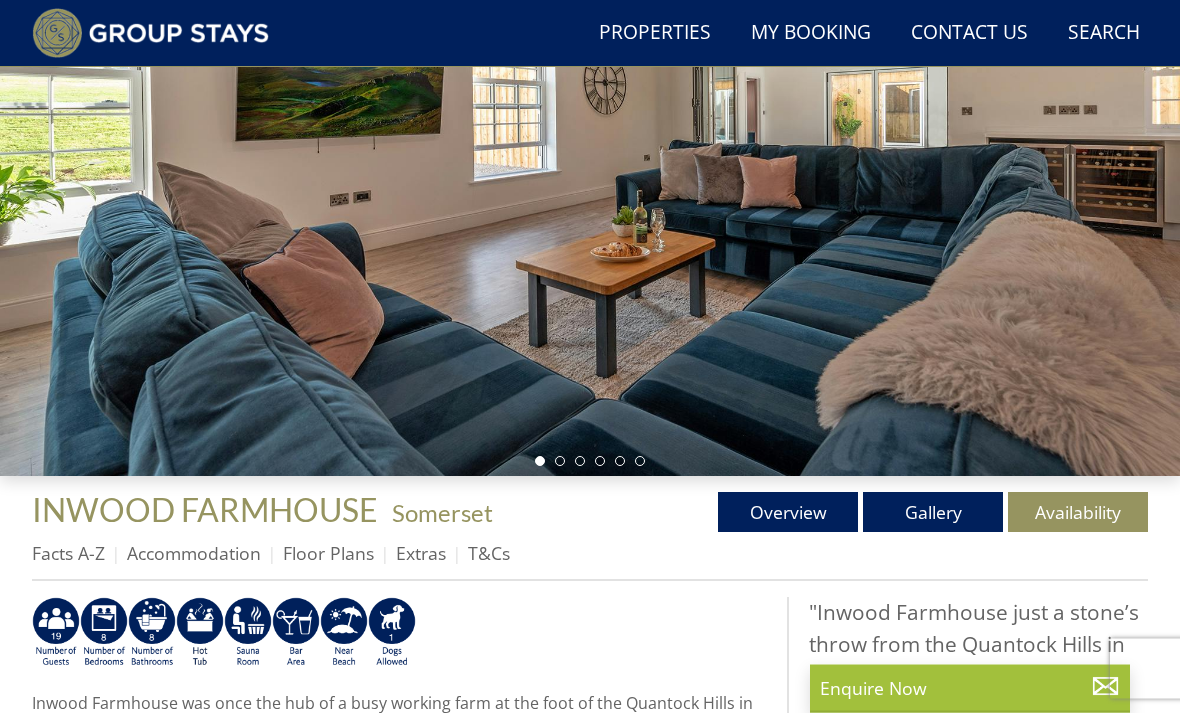 scroll, scrollTop: 300, scrollLeft: 0, axis: vertical 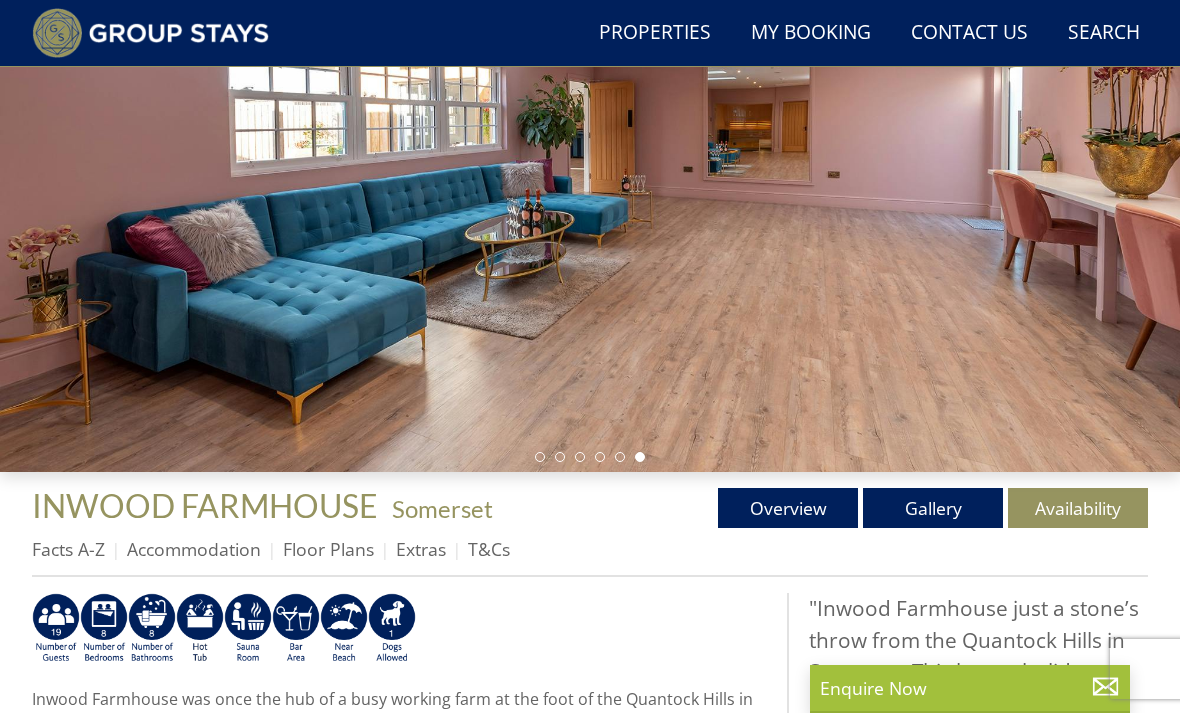 click on "Gallery" at bounding box center (933, 508) 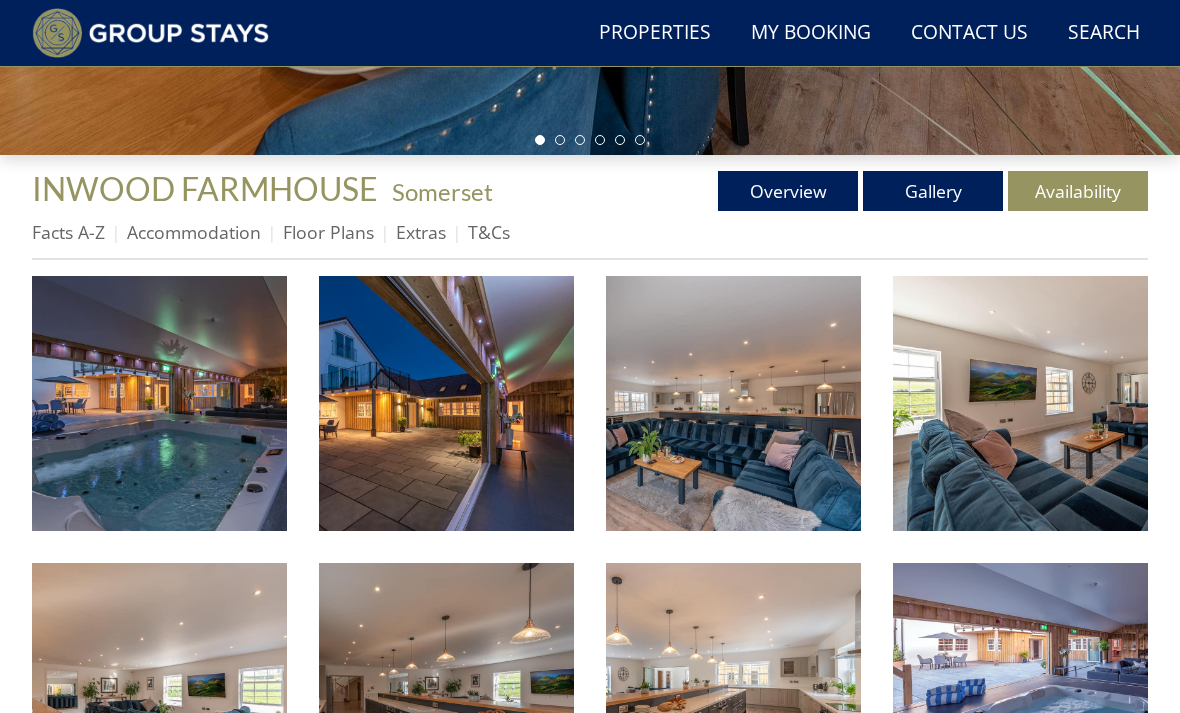scroll, scrollTop: 617, scrollLeft: 0, axis: vertical 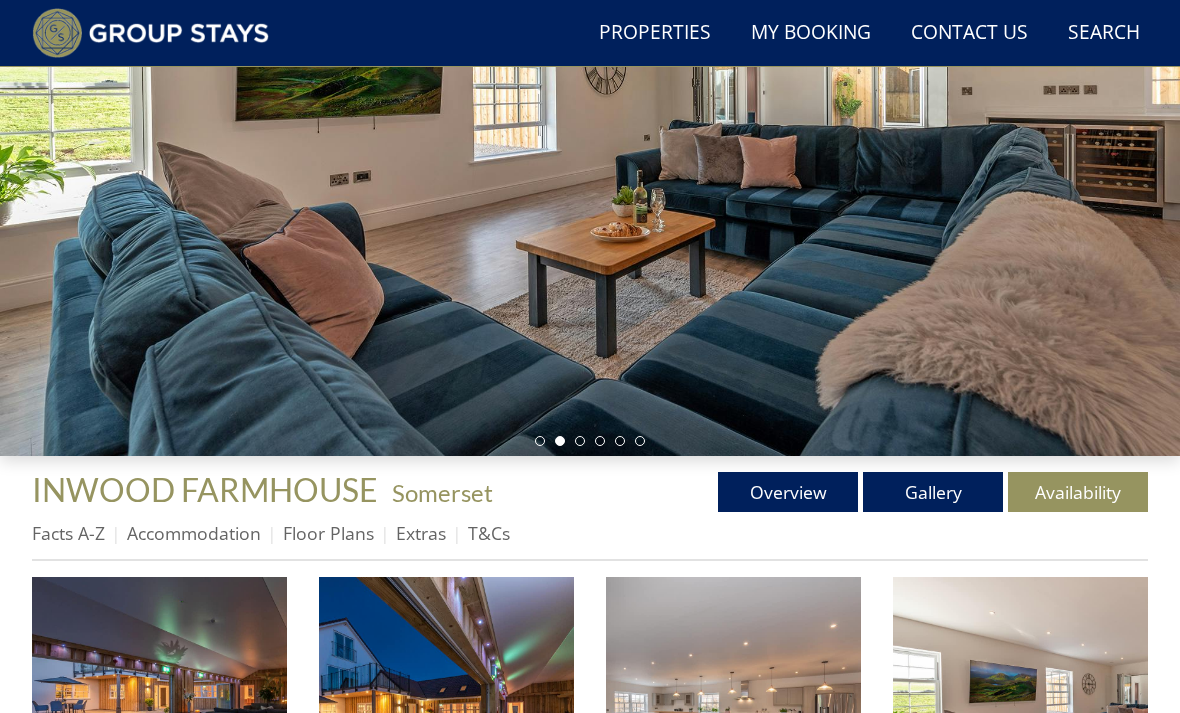 click on "Facts A-Z" at bounding box center (68, 533) 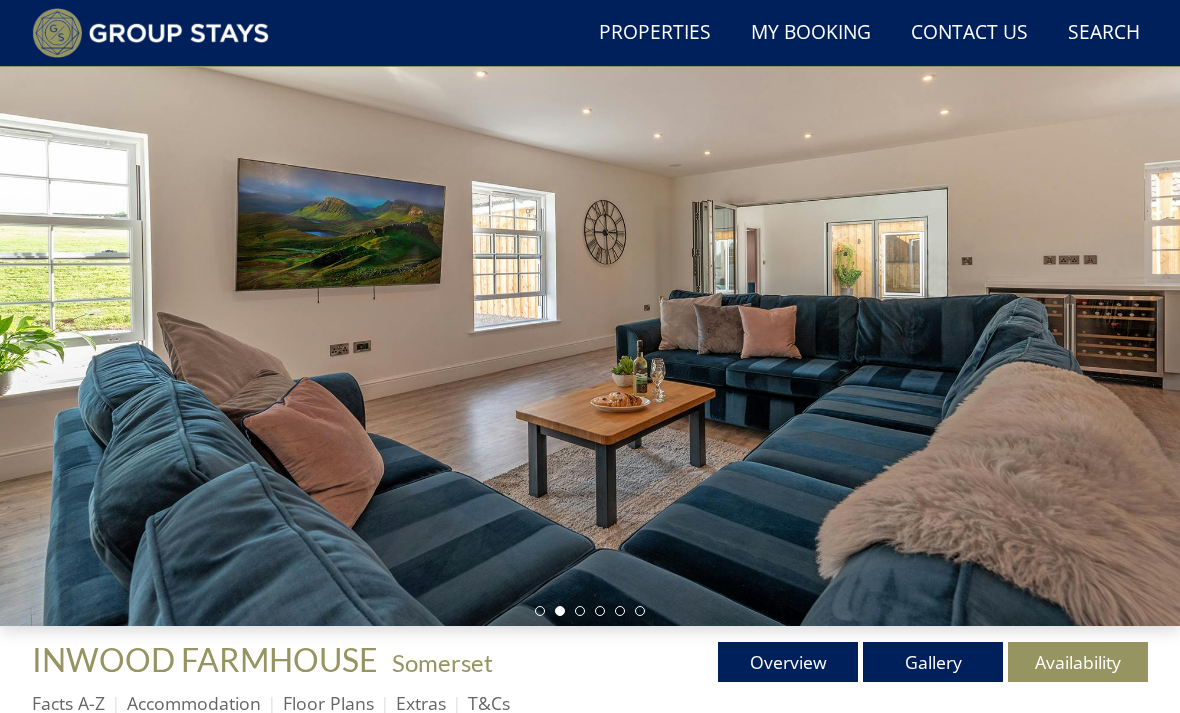 scroll, scrollTop: 0, scrollLeft: 0, axis: both 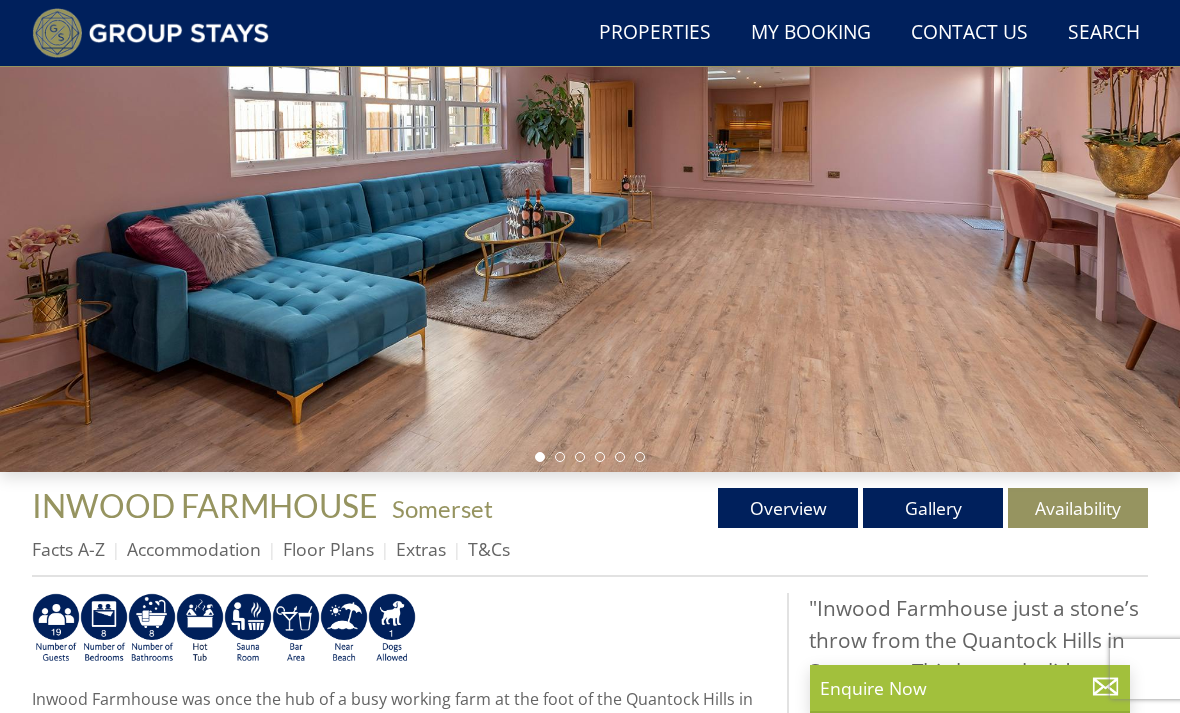 select on "20" 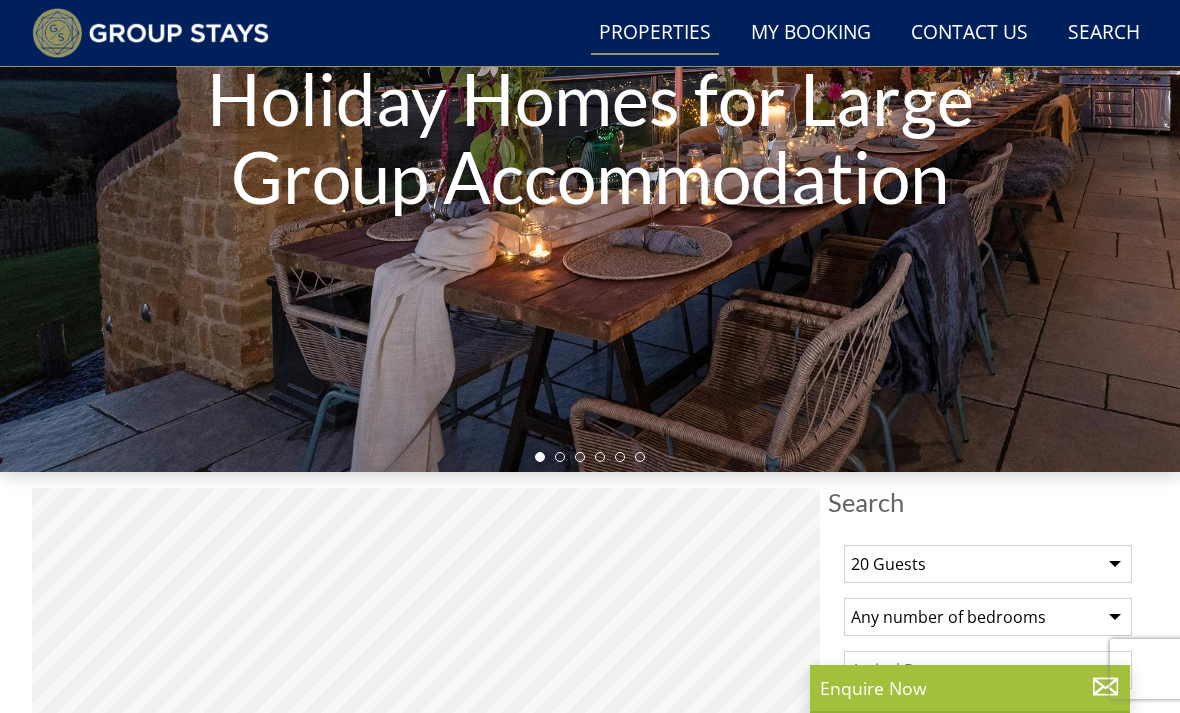 scroll, scrollTop: 1285, scrollLeft: 0, axis: vertical 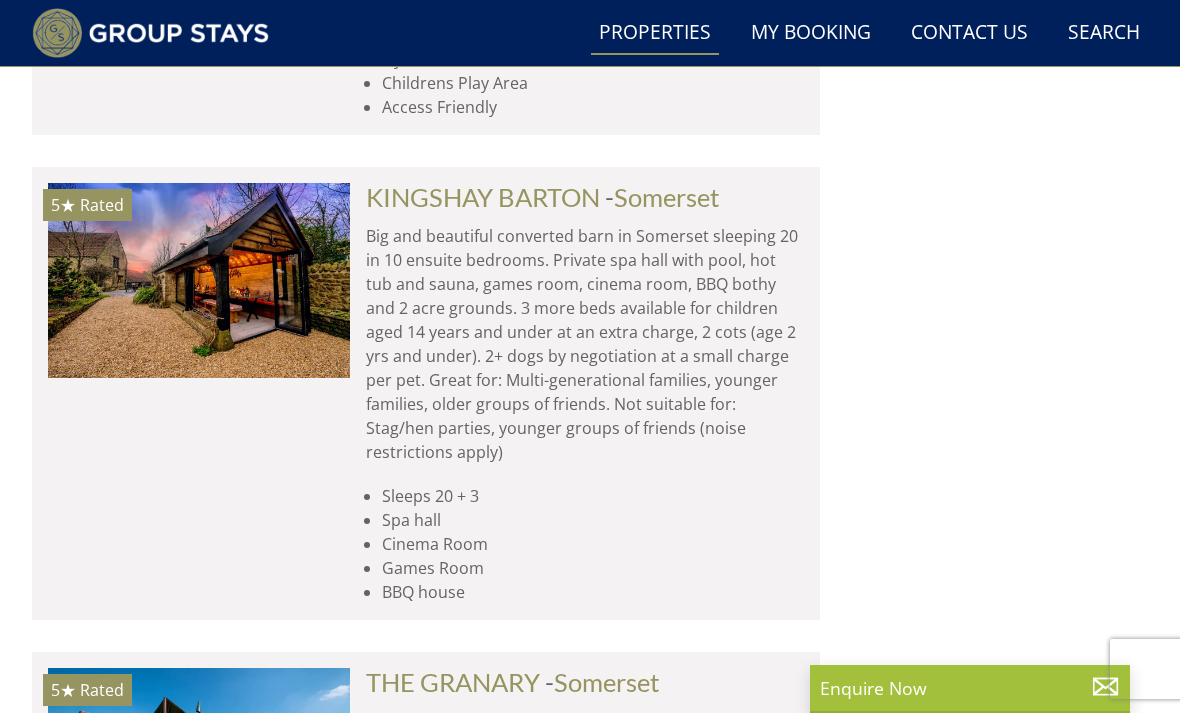 click at bounding box center (199, 280) 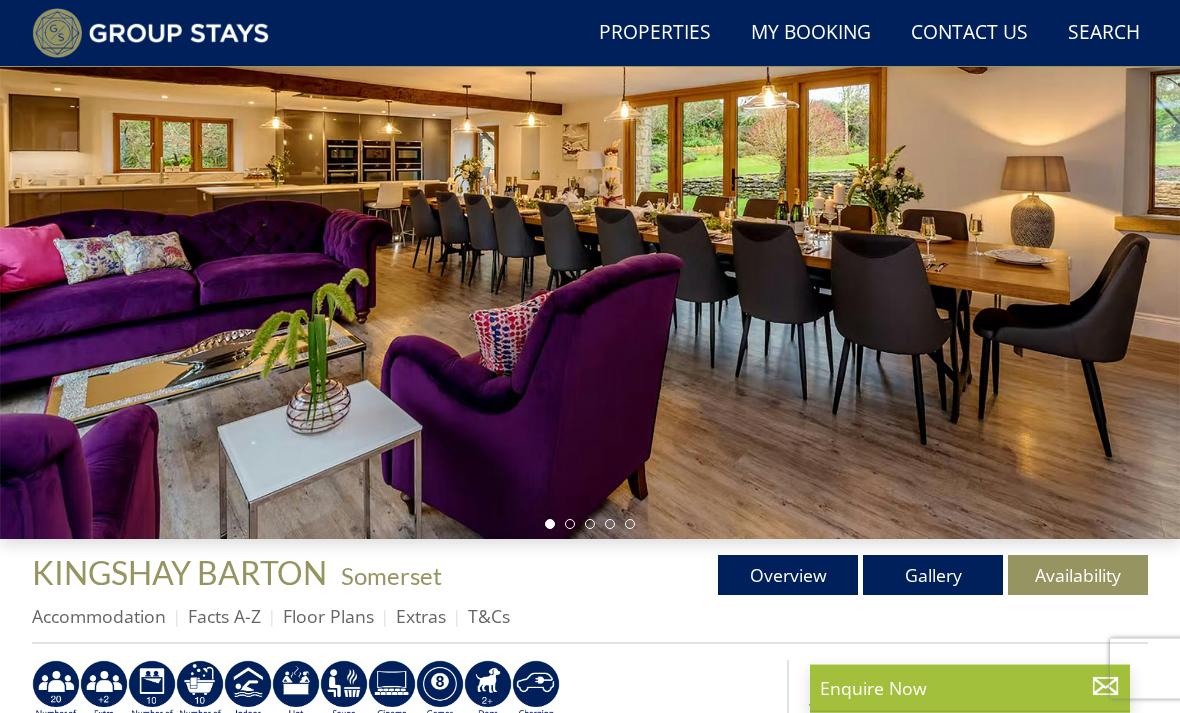 scroll, scrollTop: 233, scrollLeft: 0, axis: vertical 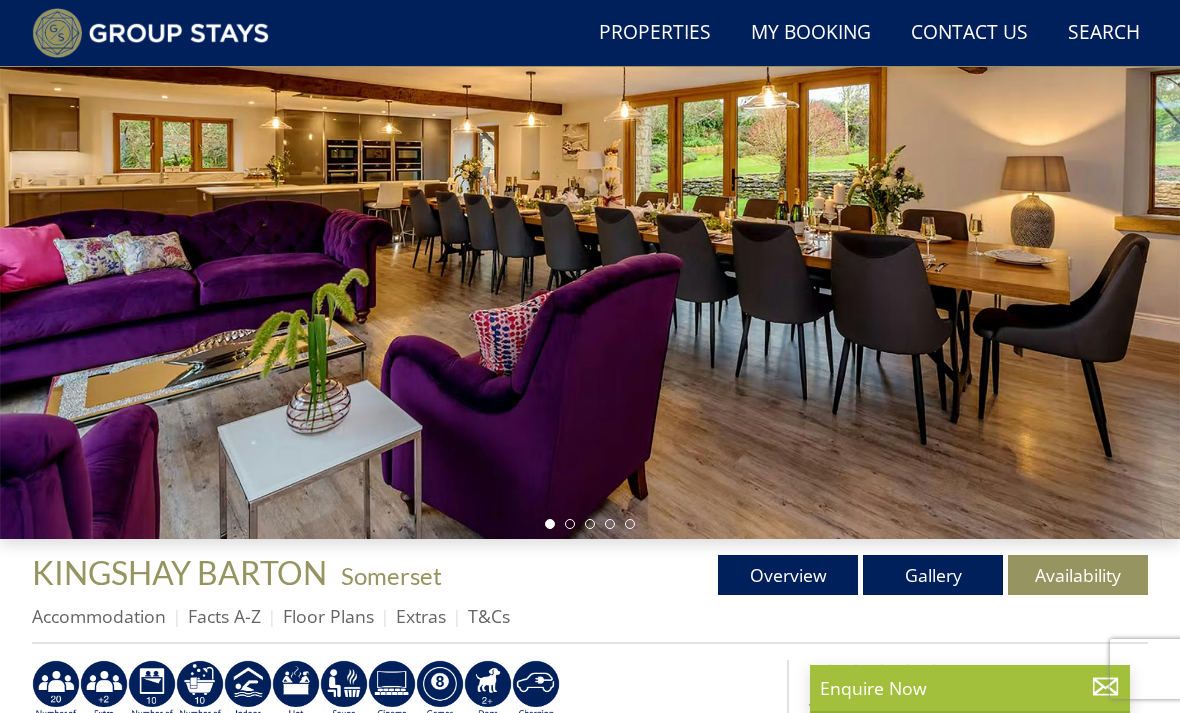 click on "Availability" at bounding box center [1078, 575] 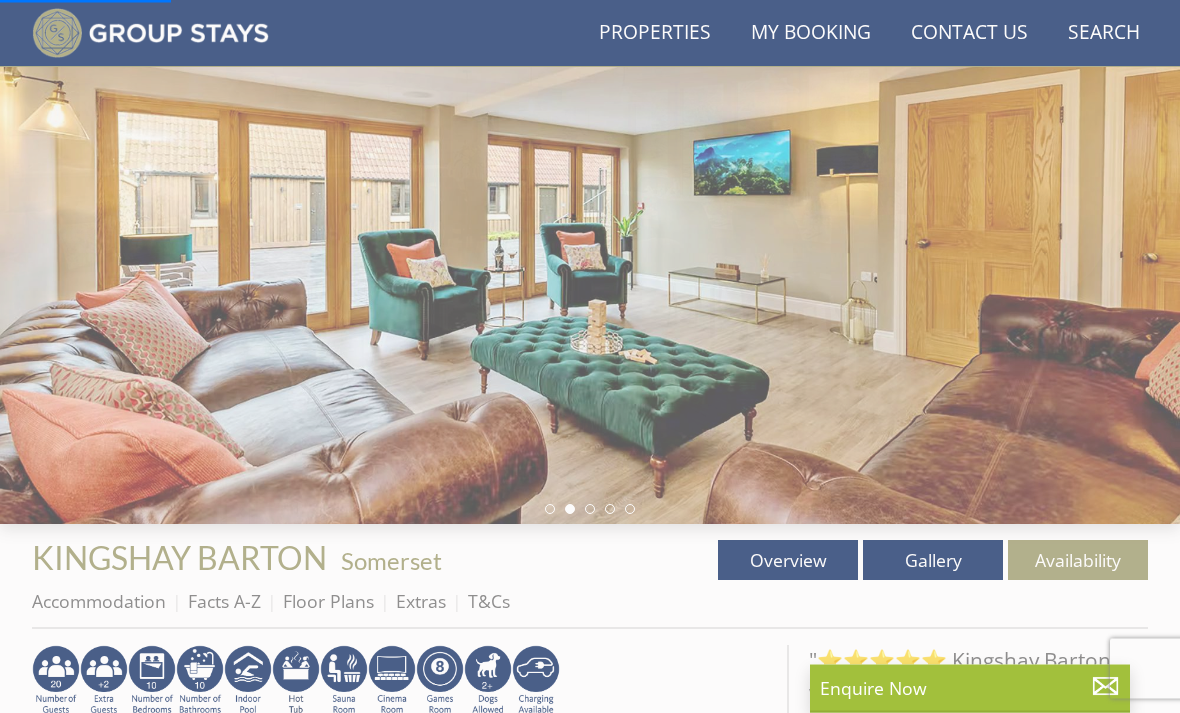 scroll, scrollTop: 273, scrollLeft: 0, axis: vertical 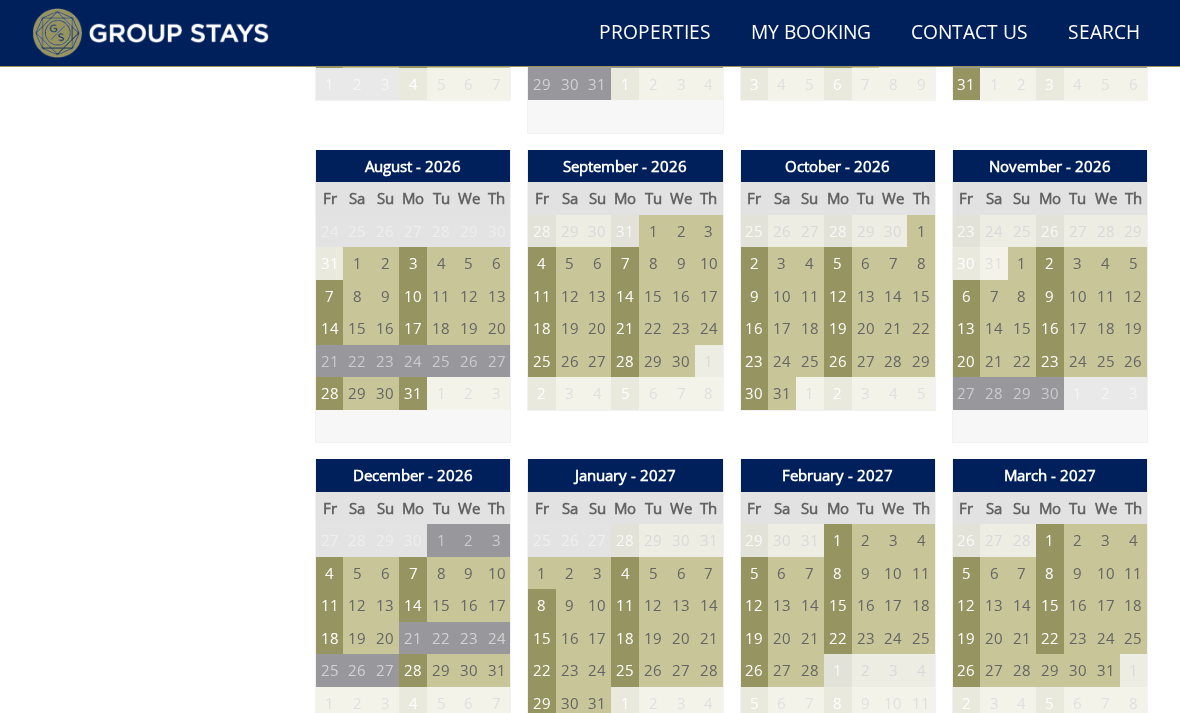 click on "4" at bounding box center [330, 573] 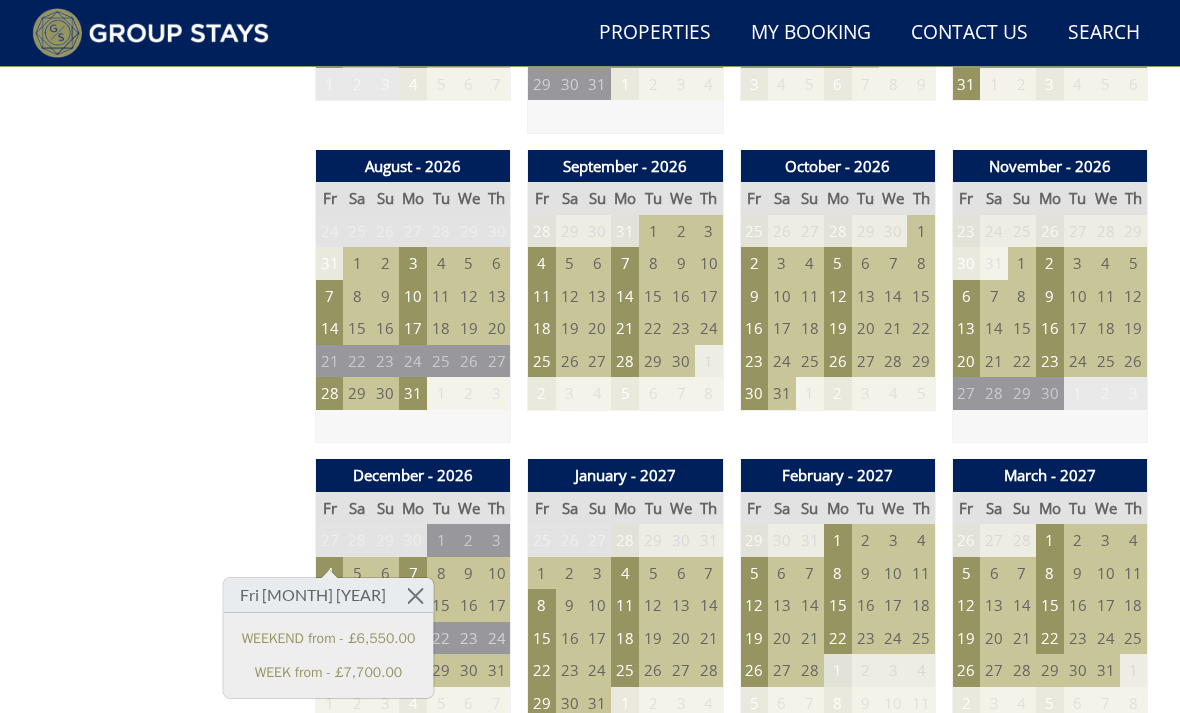 click on "Prices and Availability
You can browse the calendar to find an available start date for your stay by clicking on a start date or by entering your Arrival & Departure dates below.
Search for a Stay
Search
Check-In / Check-Out
16:00 / 10:00
Key
Available Start Date
Available
Booked" at bounding box center [165, 606] 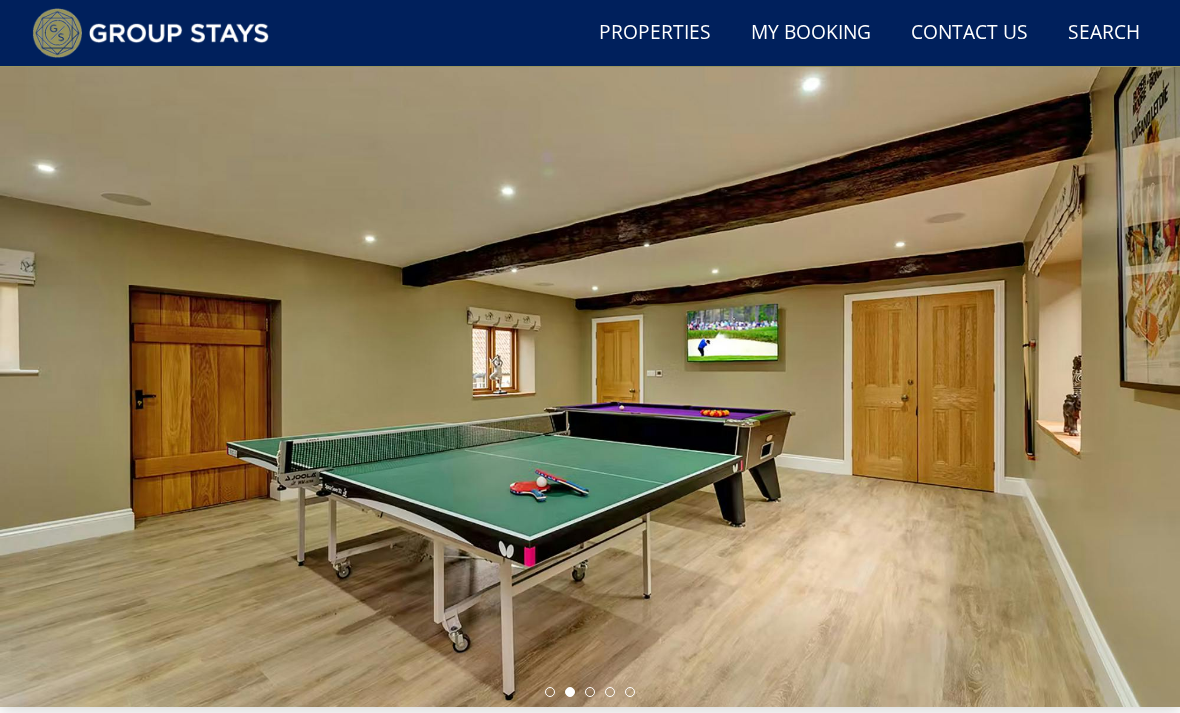 scroll, scrollTop: 0, scrollLeft: 0, axis: both 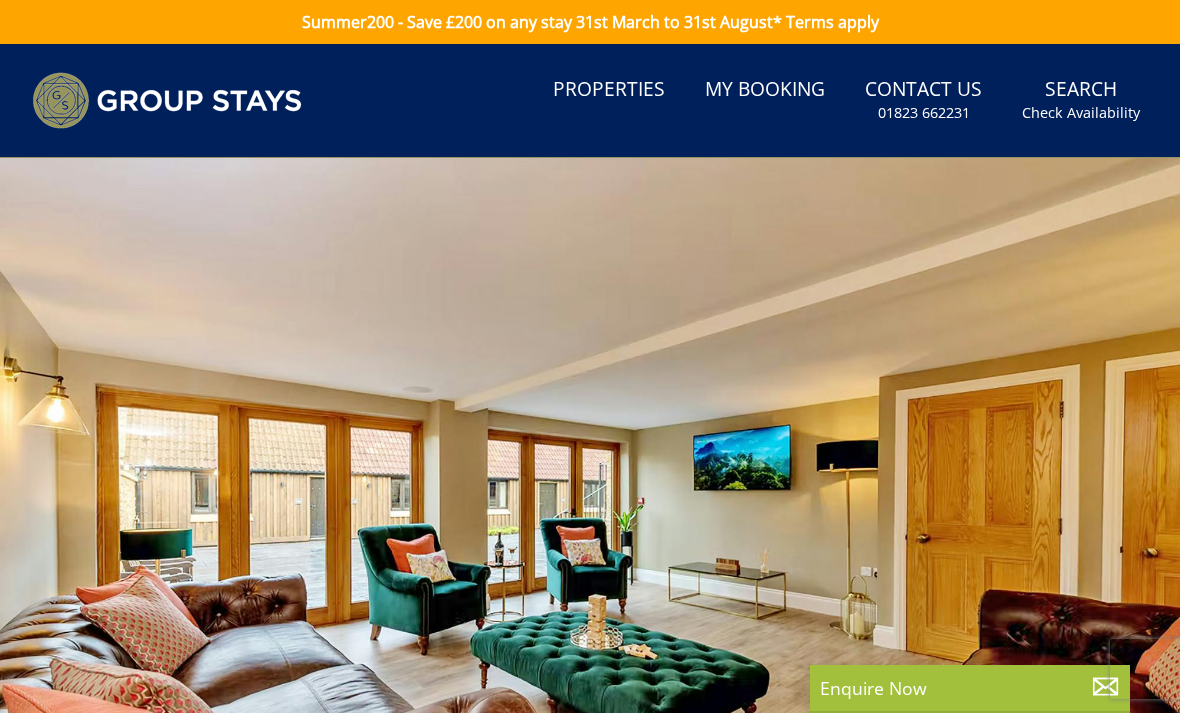 select on "20" 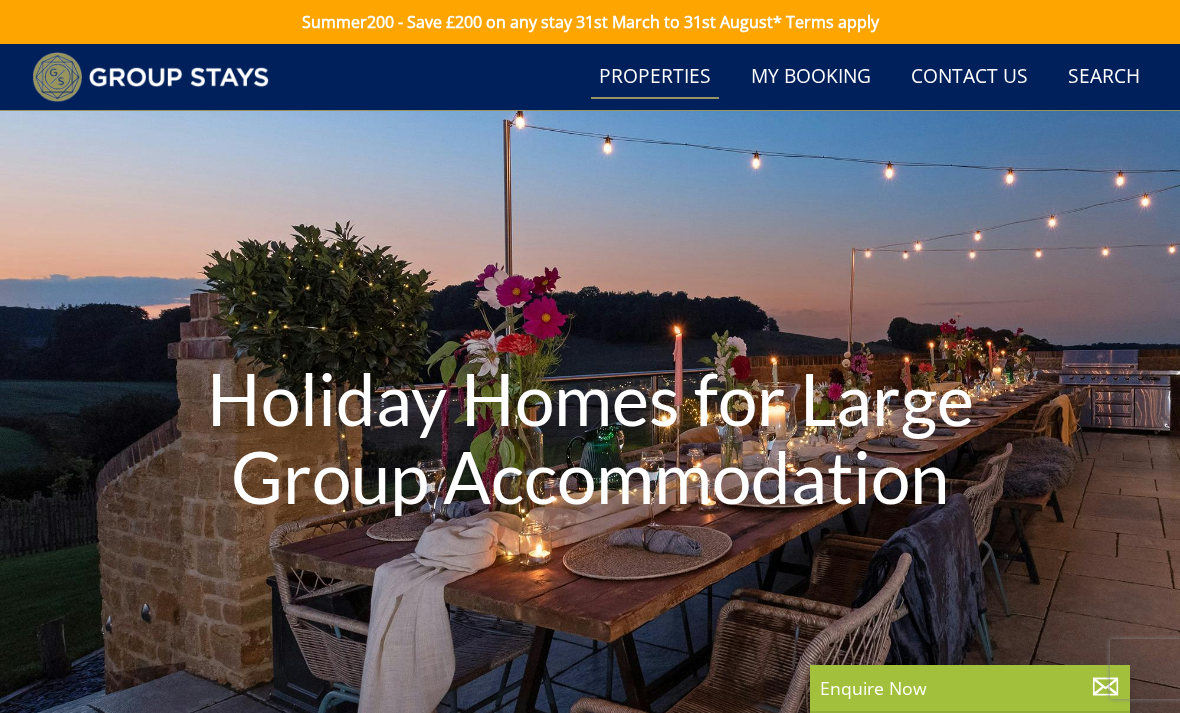 scroll, scrollTop: 3538, scrollLeft: 0, axis: vertical 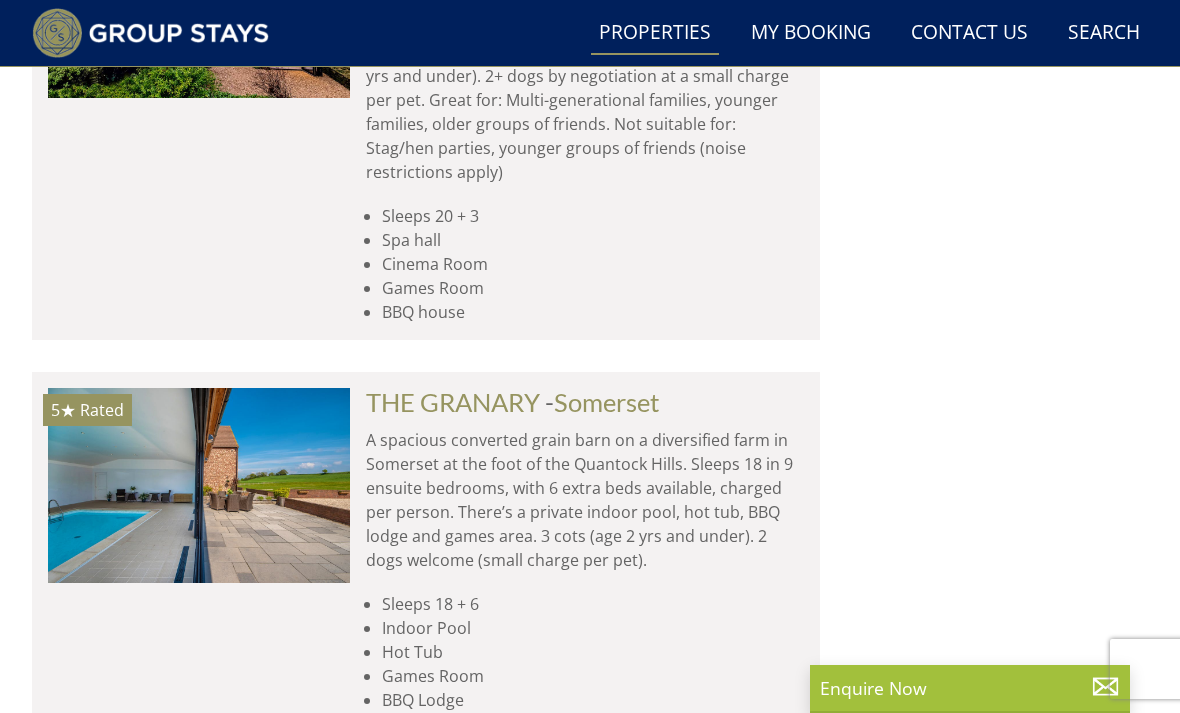 click on "THE GRANARY" at bounding box center [453, 402] 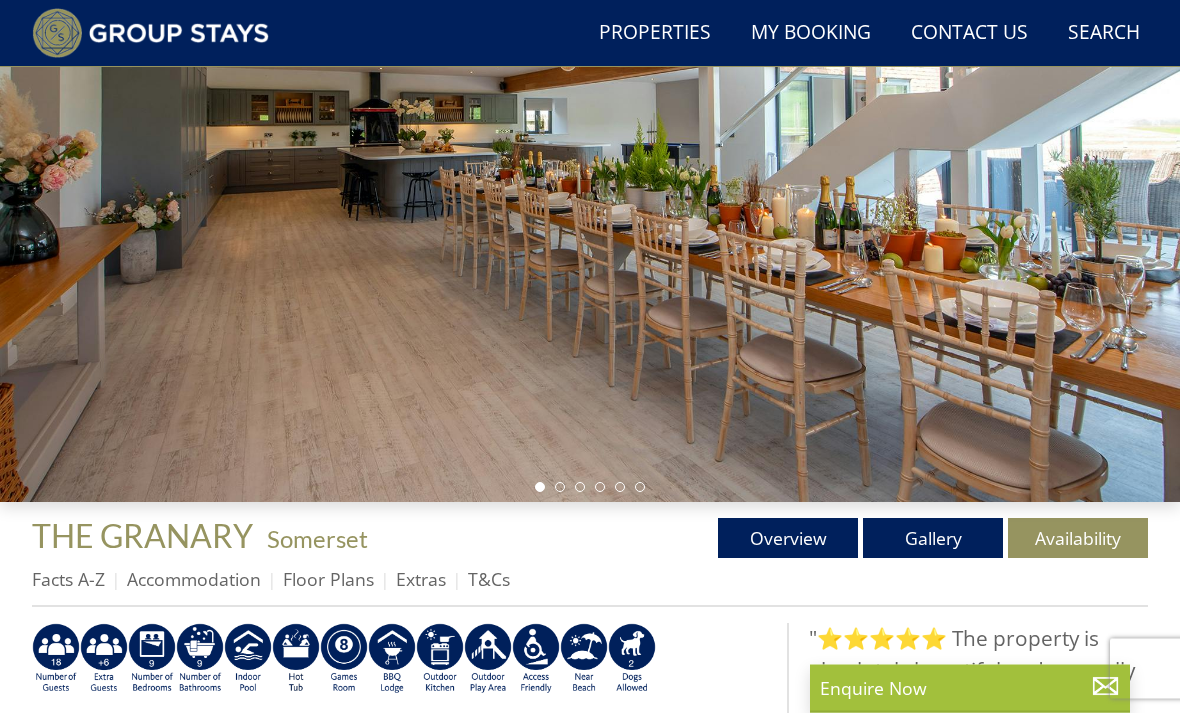 scroll, scrollTop: 270, scrollLeft: 0, axis: vertical 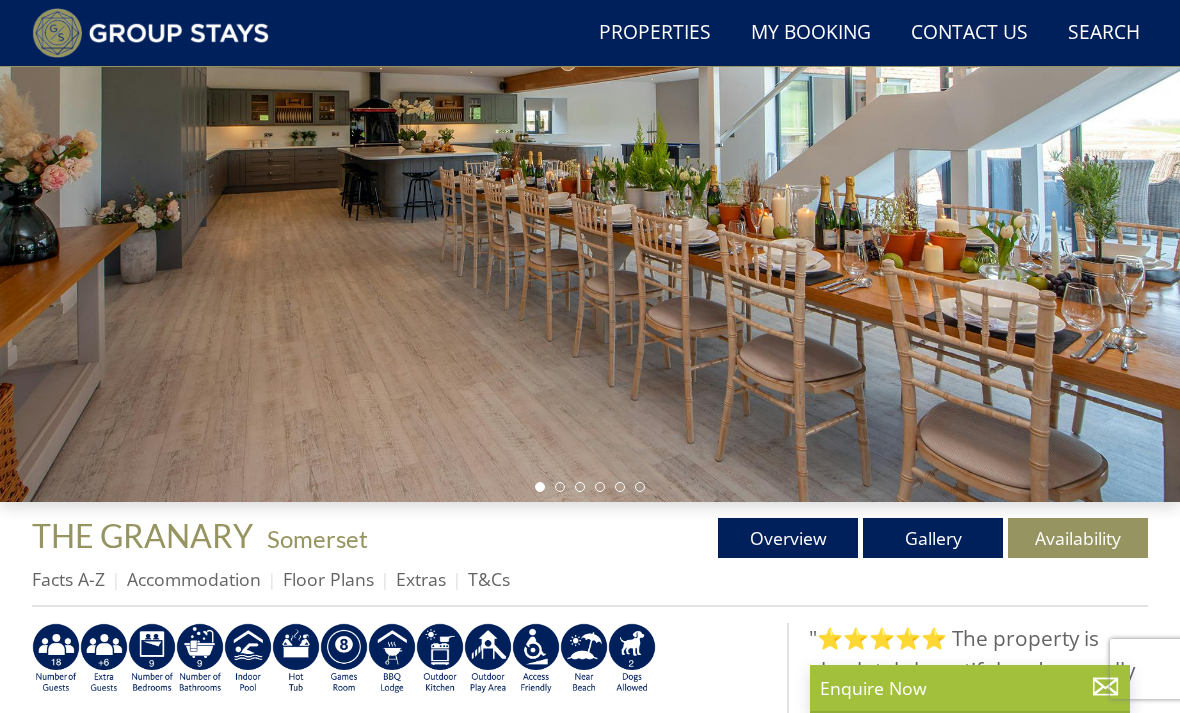 click on "Gallery" at bounding box center [933, 538] 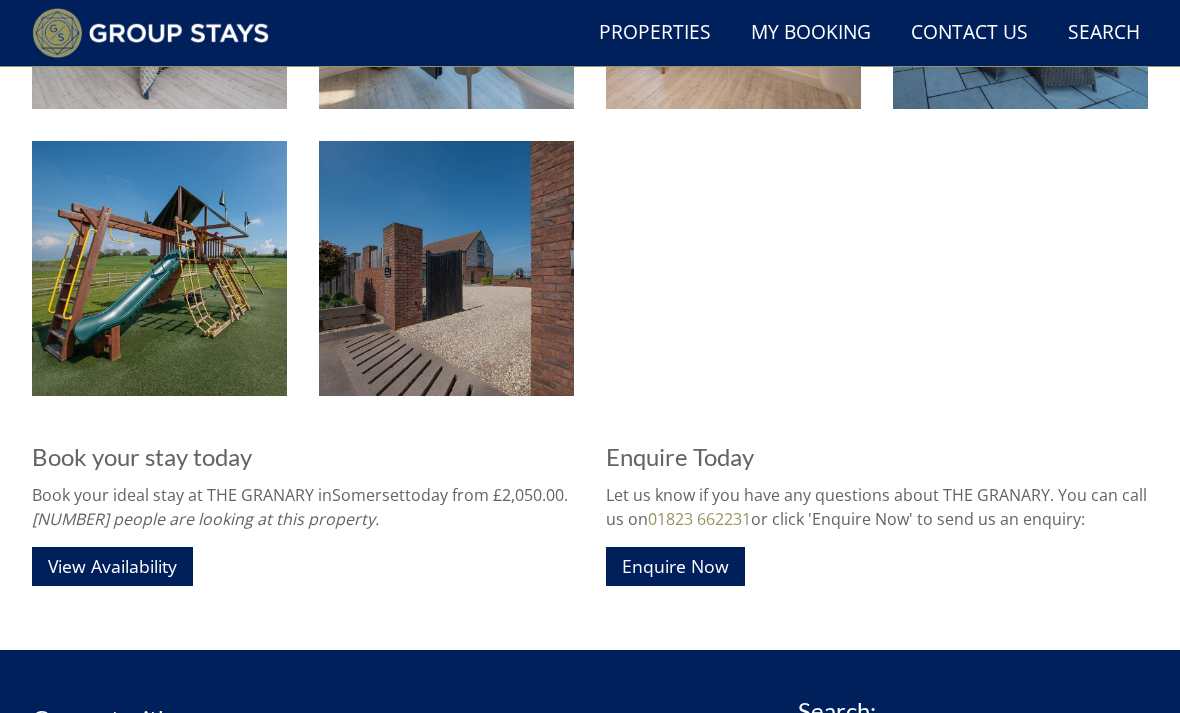 scroll, scrollTop: 3622, scrollLeft: 0, axis: vertical 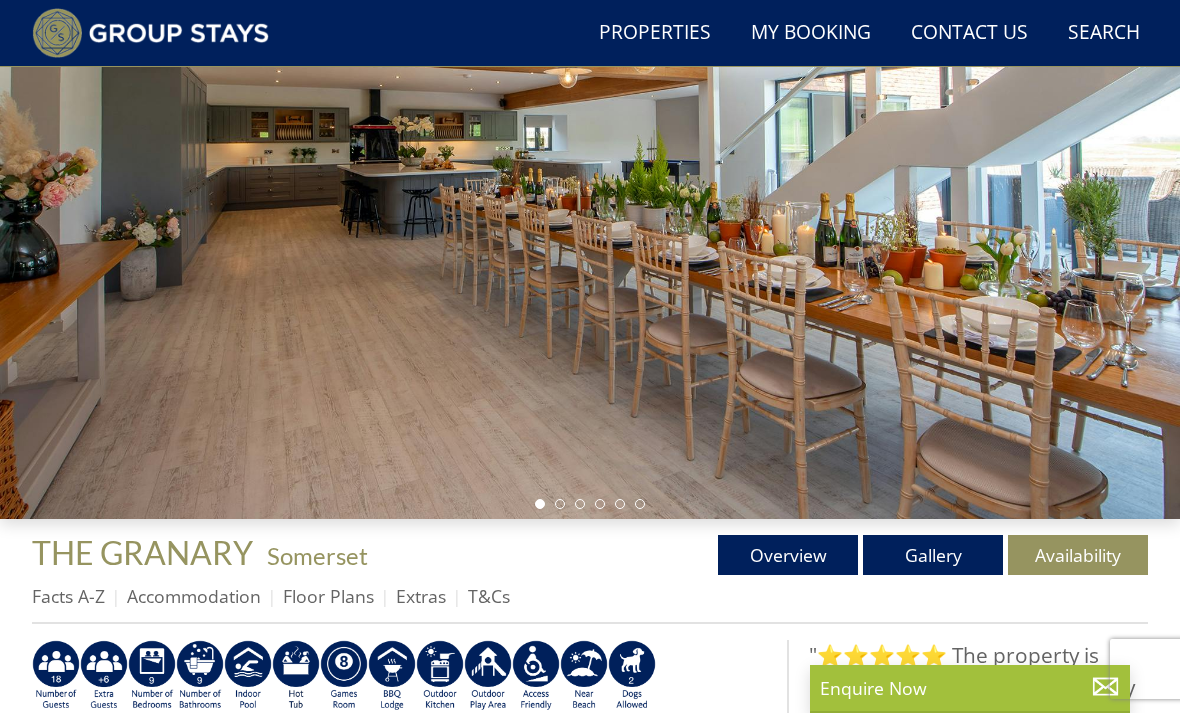 click on "Availability" at bounding box center (1078, 555) 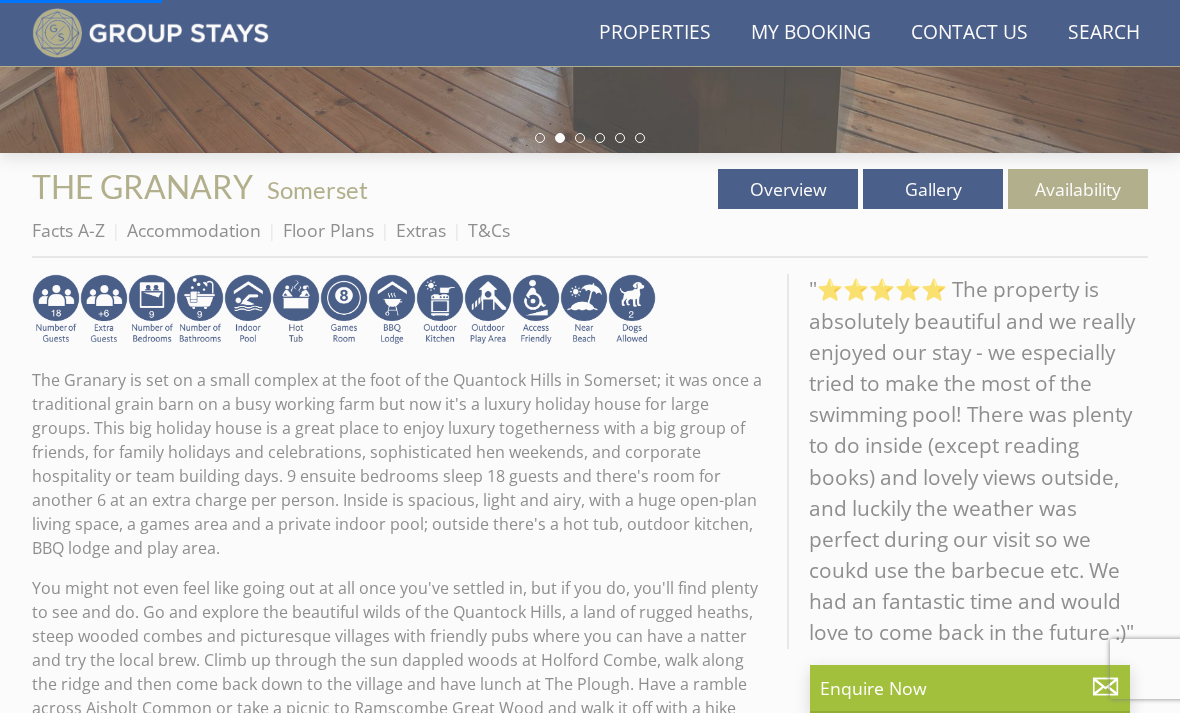 scroll, scrollTop: 654, scrollLeft: 0, axis: vertical 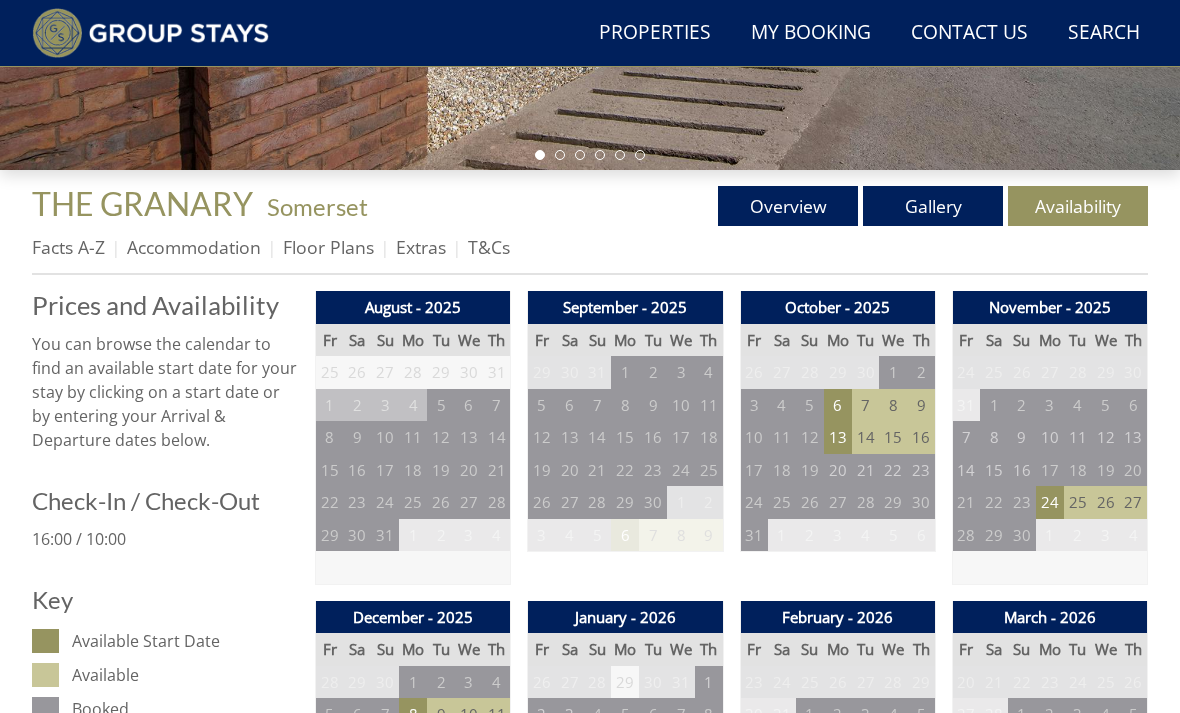 click on "13" at bounding box center [838, 437] 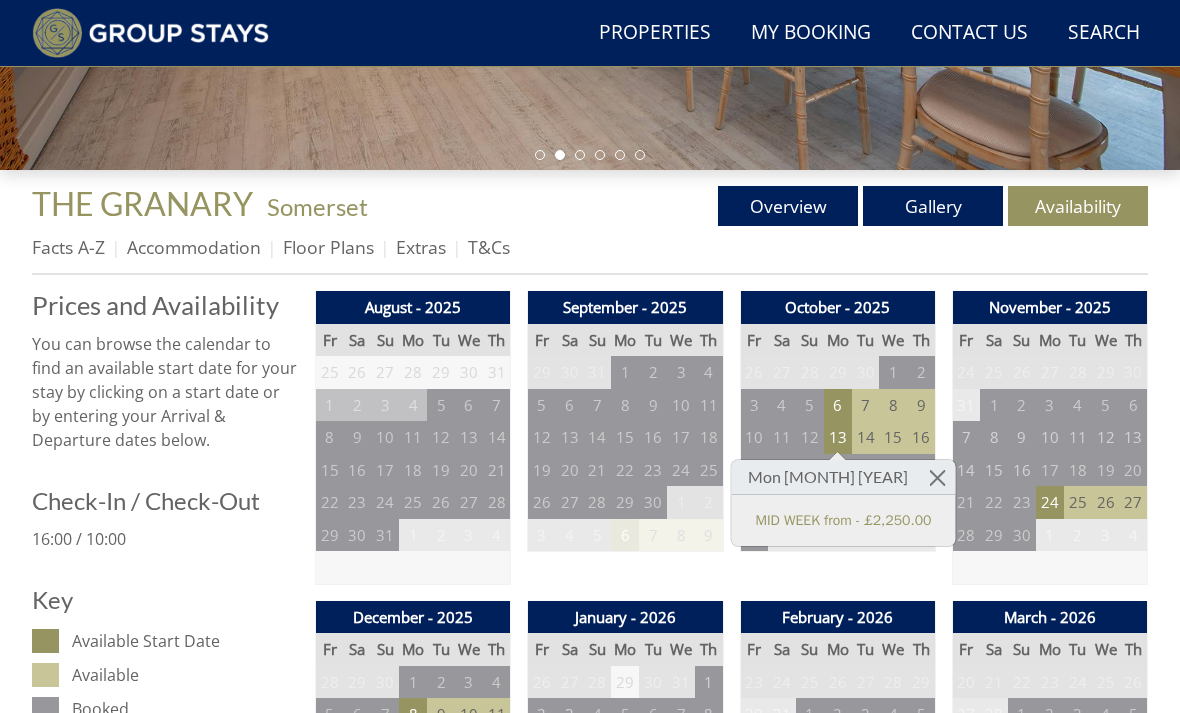 click on "24" at bounding box center (1050, 502) 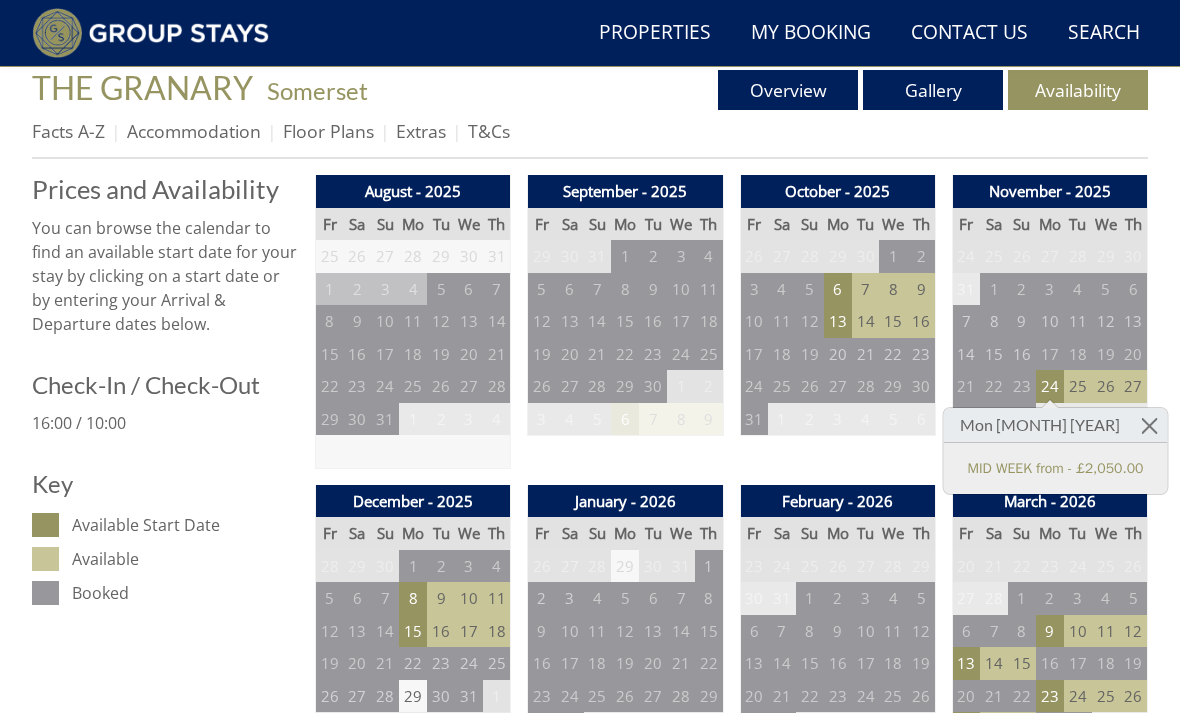 scroll, scrollTop: 718, scrollLeft: 0, axis: vertical 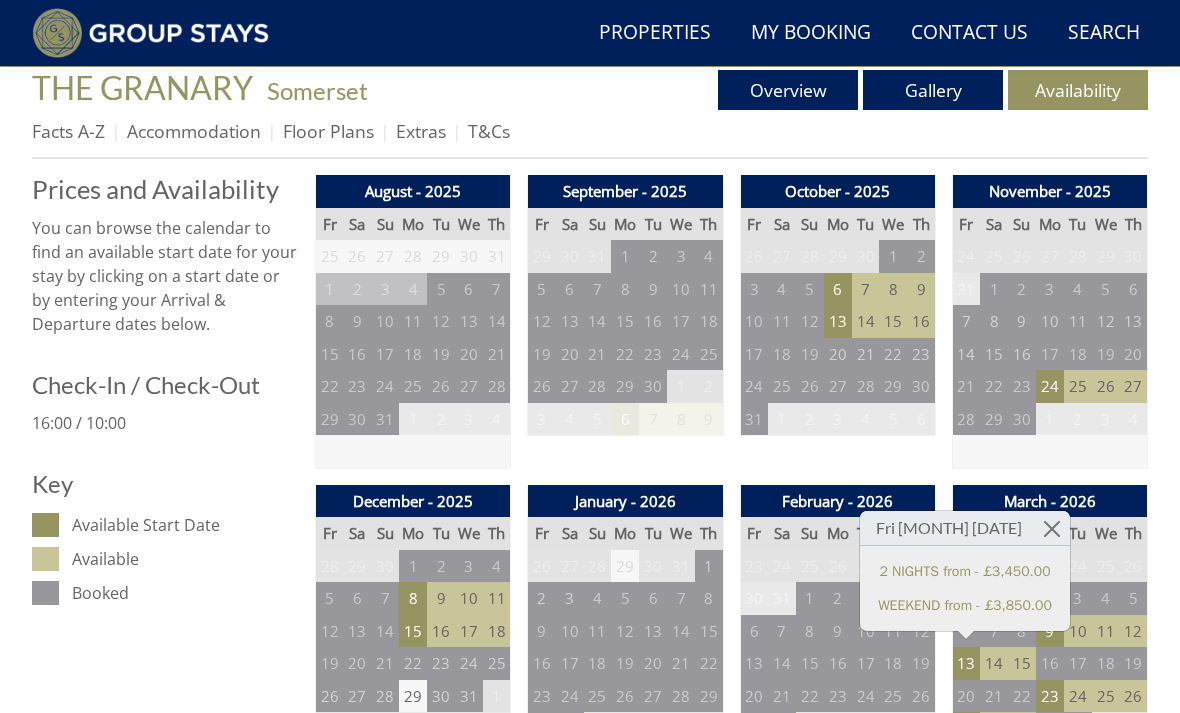 click on "WEEKEND from  - £3,850.00" at bounding box center [965, 605] 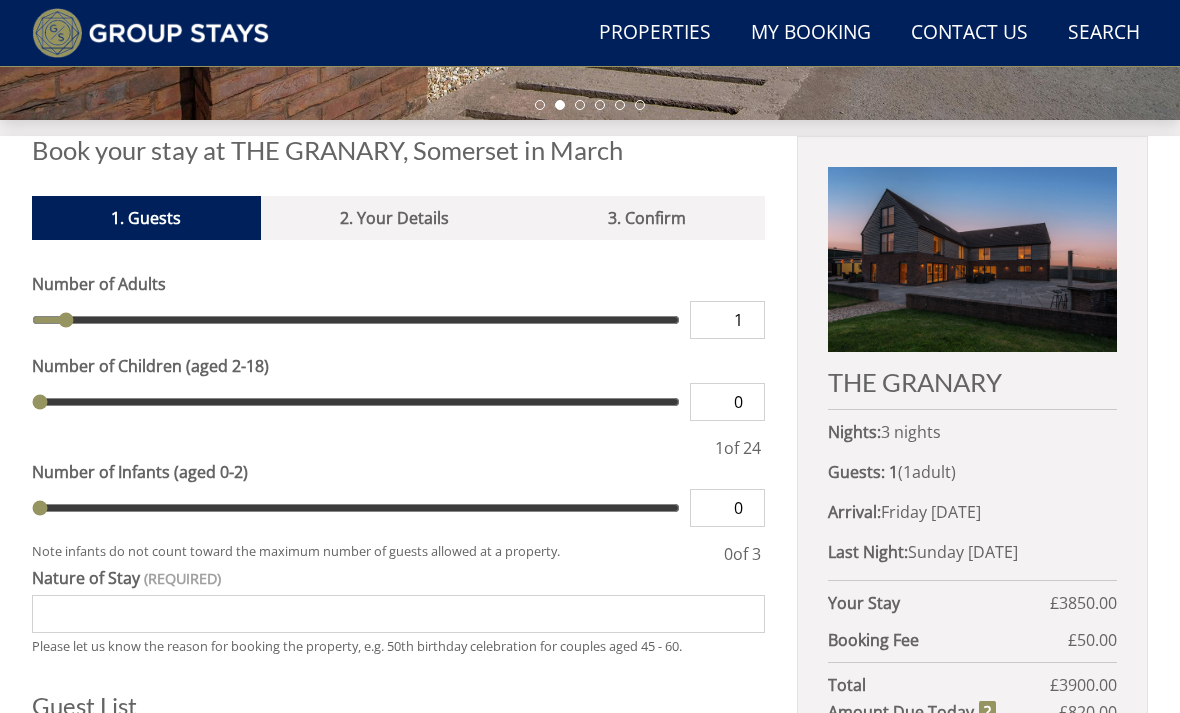 scroll, scrollTop: 651, scrollLeft: 0, axis: vertical 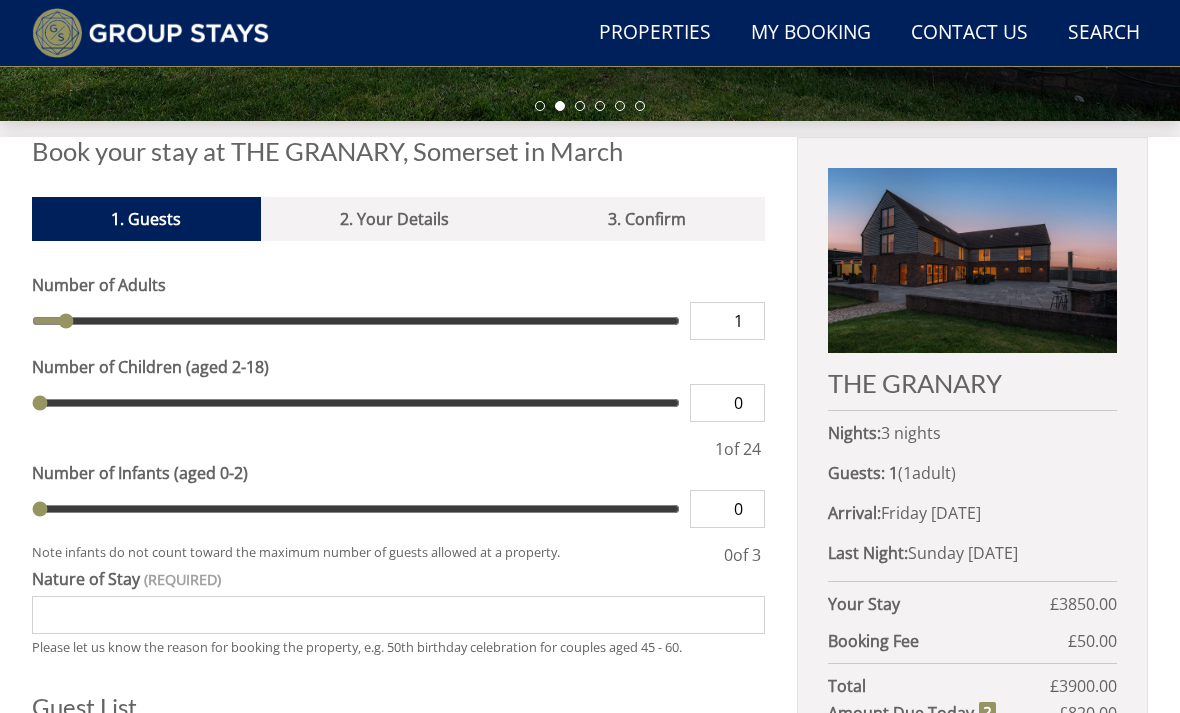 type on "2" 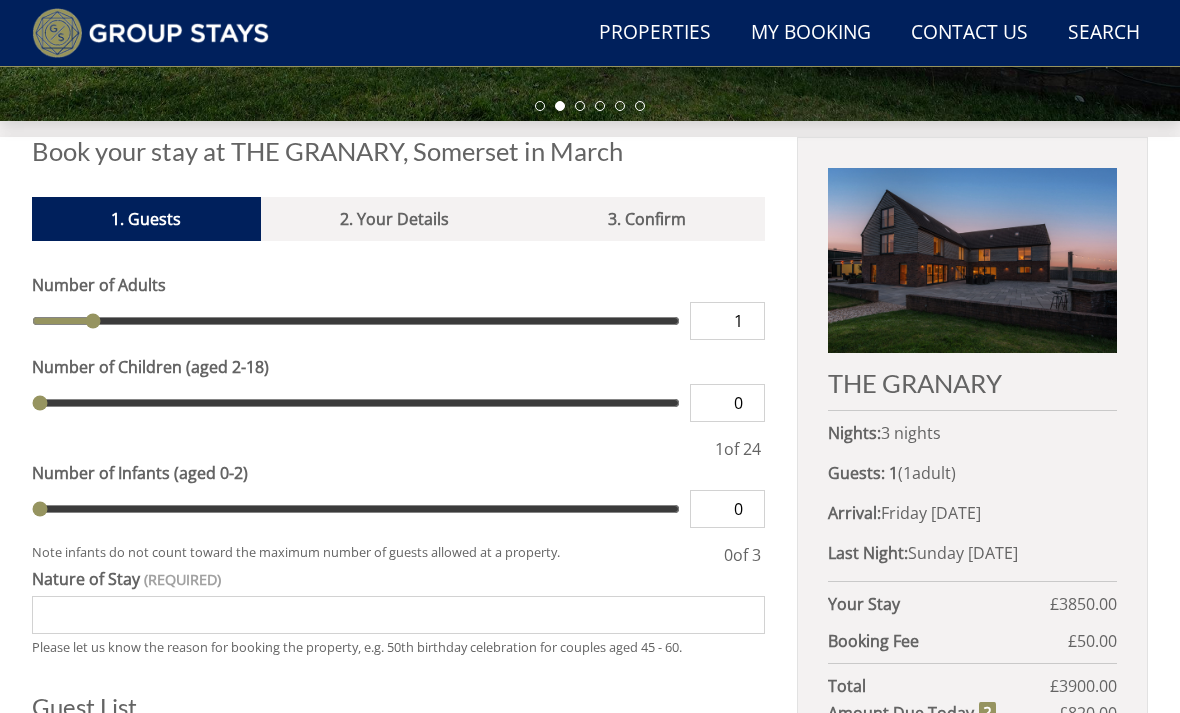type on "2" 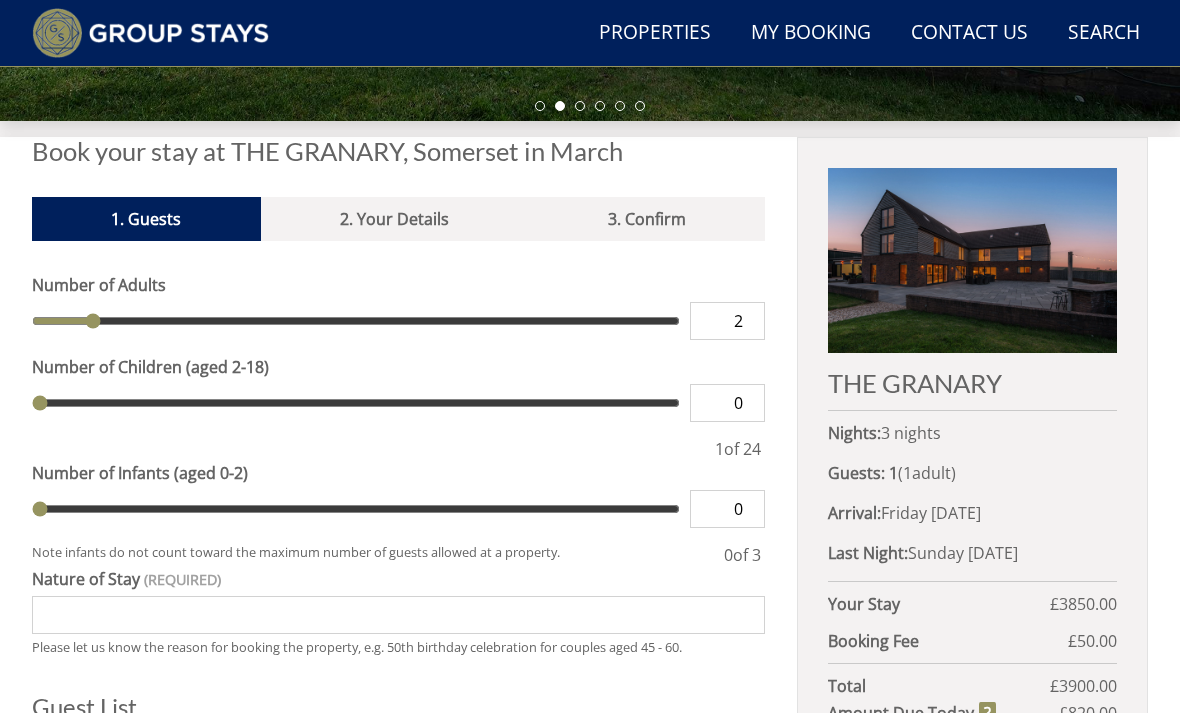 type on "3" 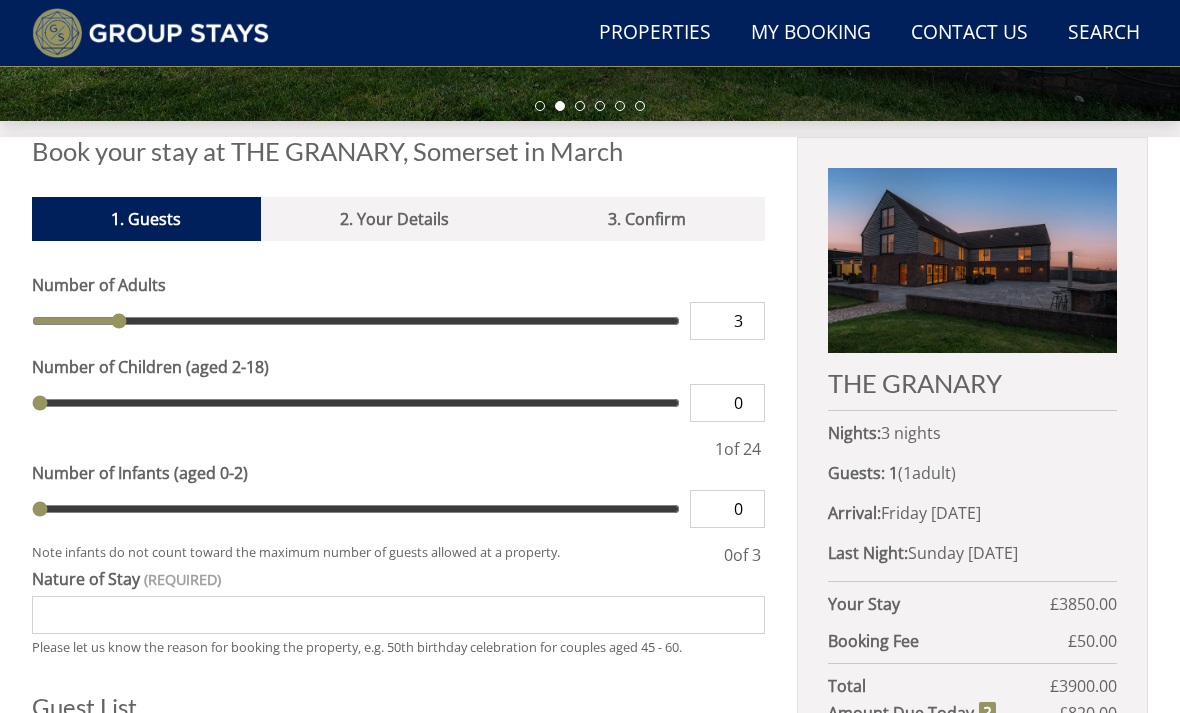 type on "4" 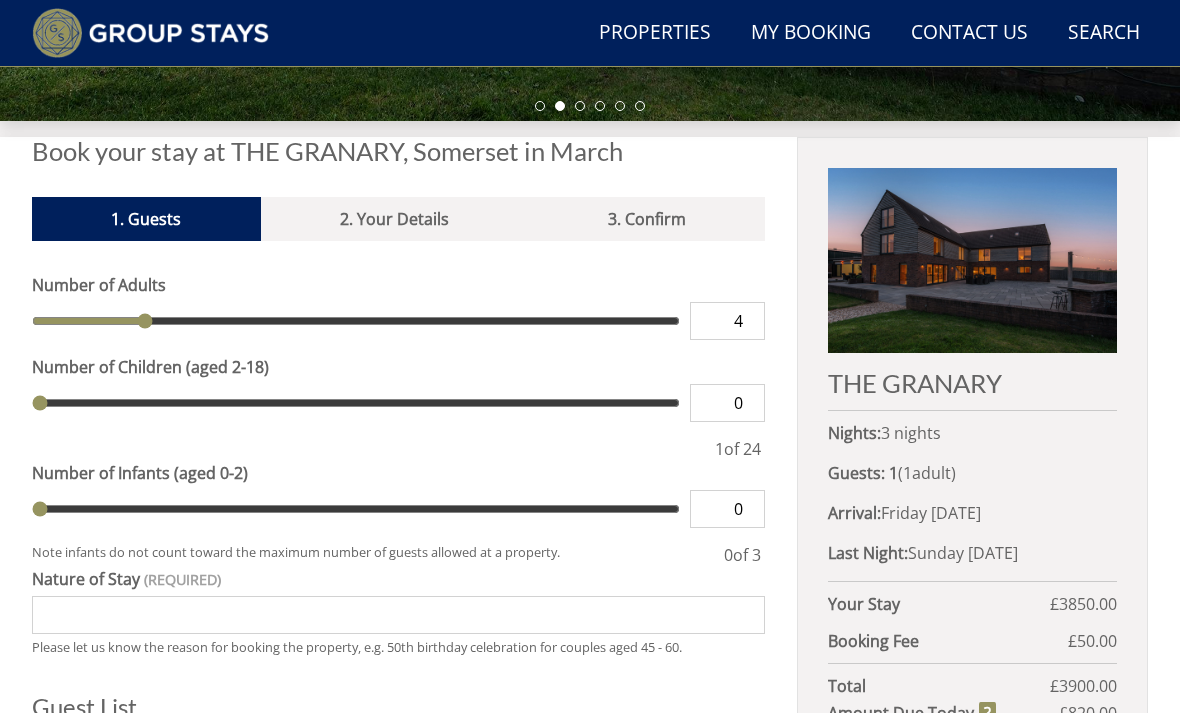 type on "5" 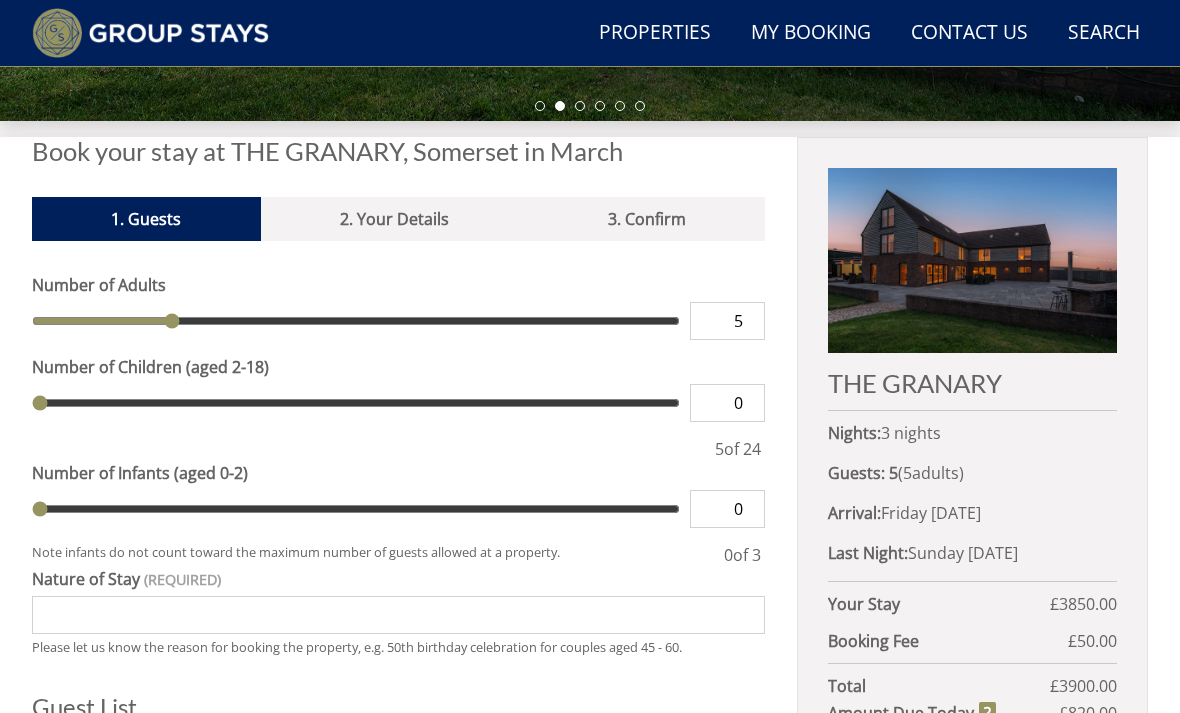 type on "6" 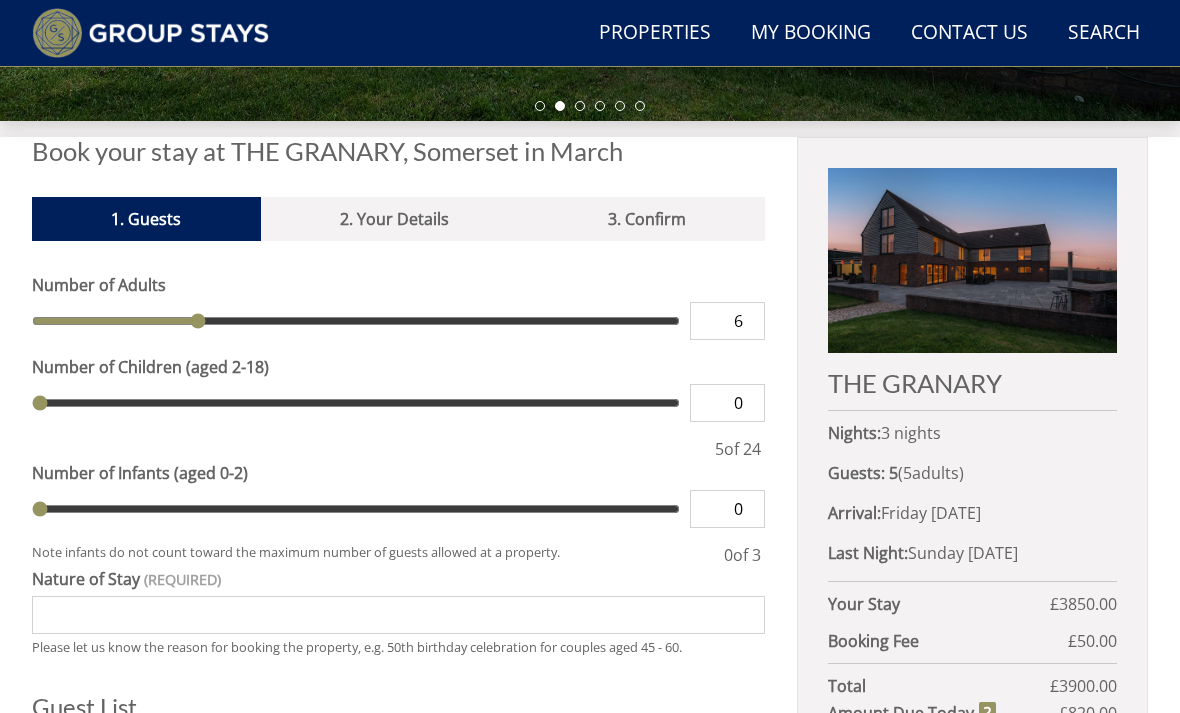 type on "7" 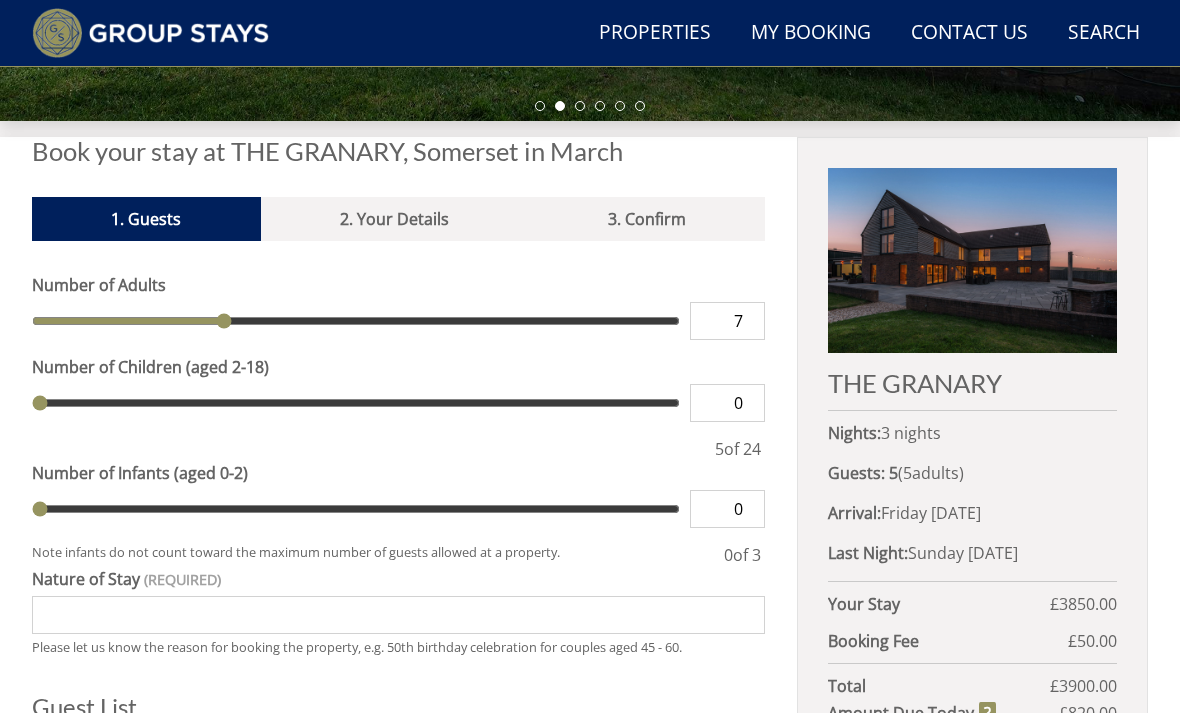 type on "8" 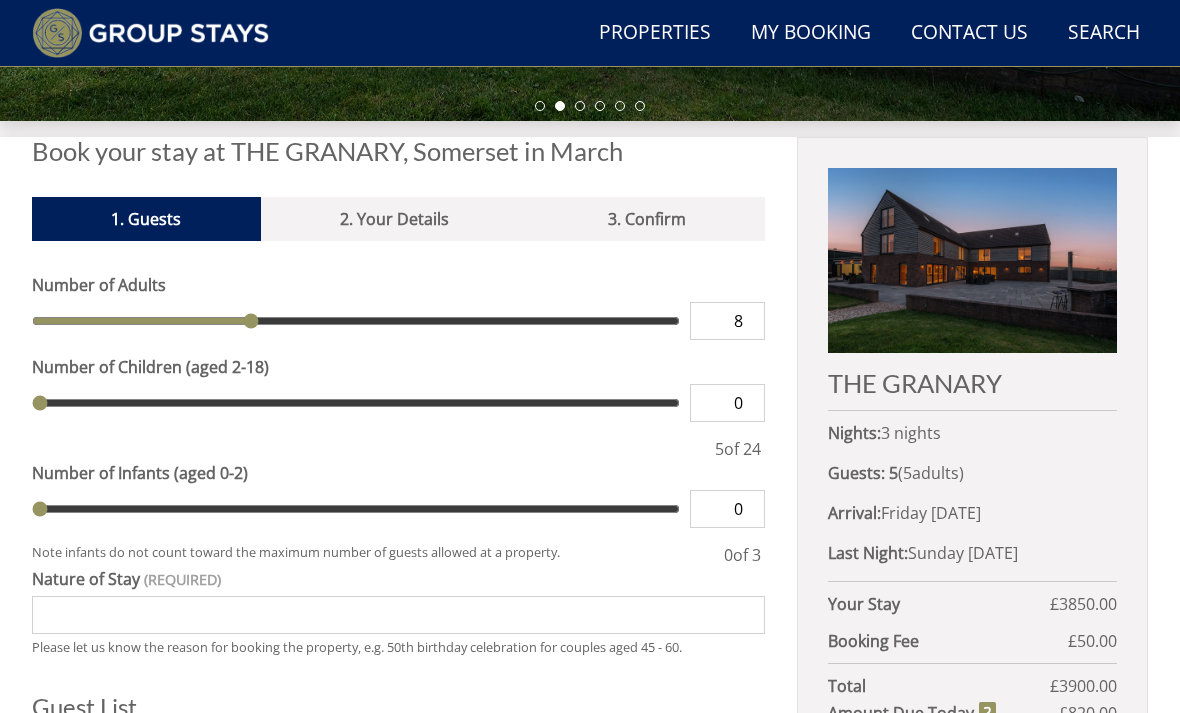 type on "9" 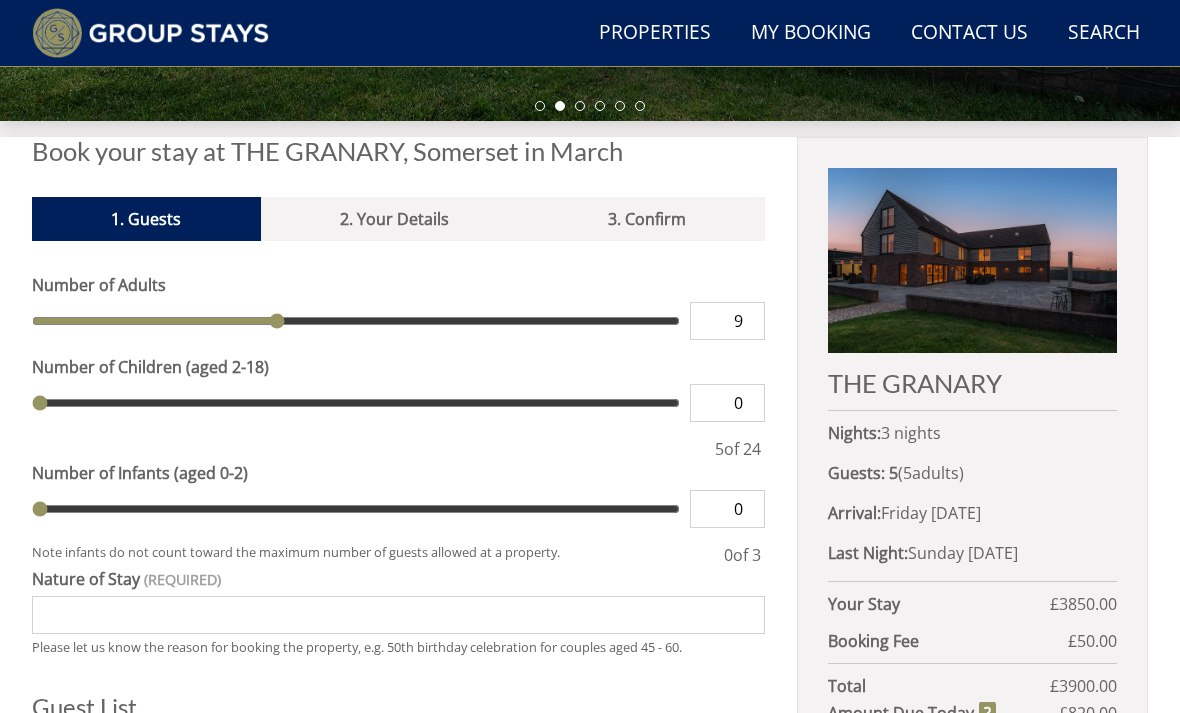 type on "10" 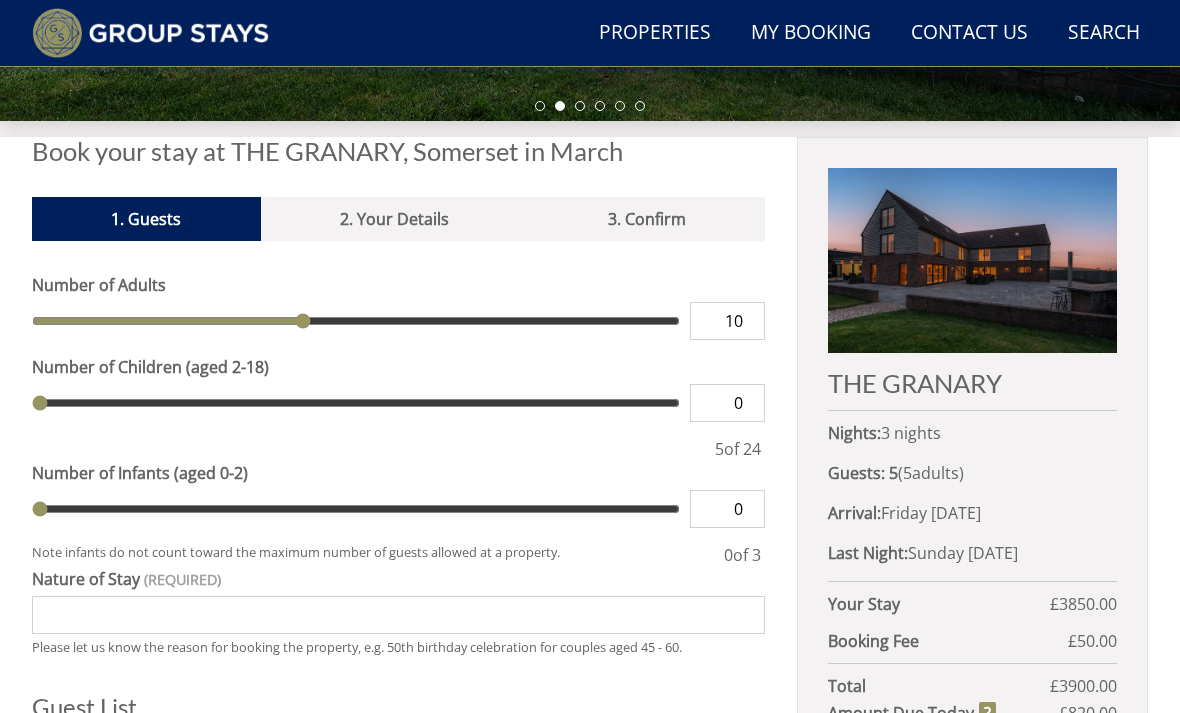 type on "11" 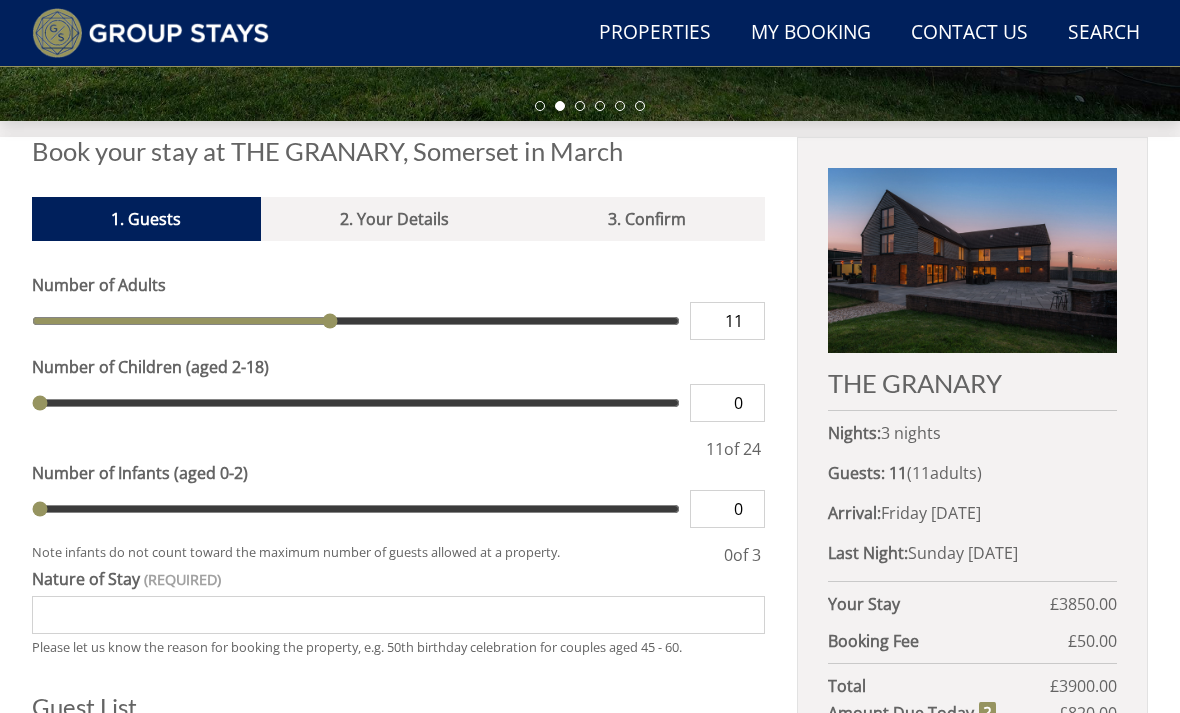type on "12" 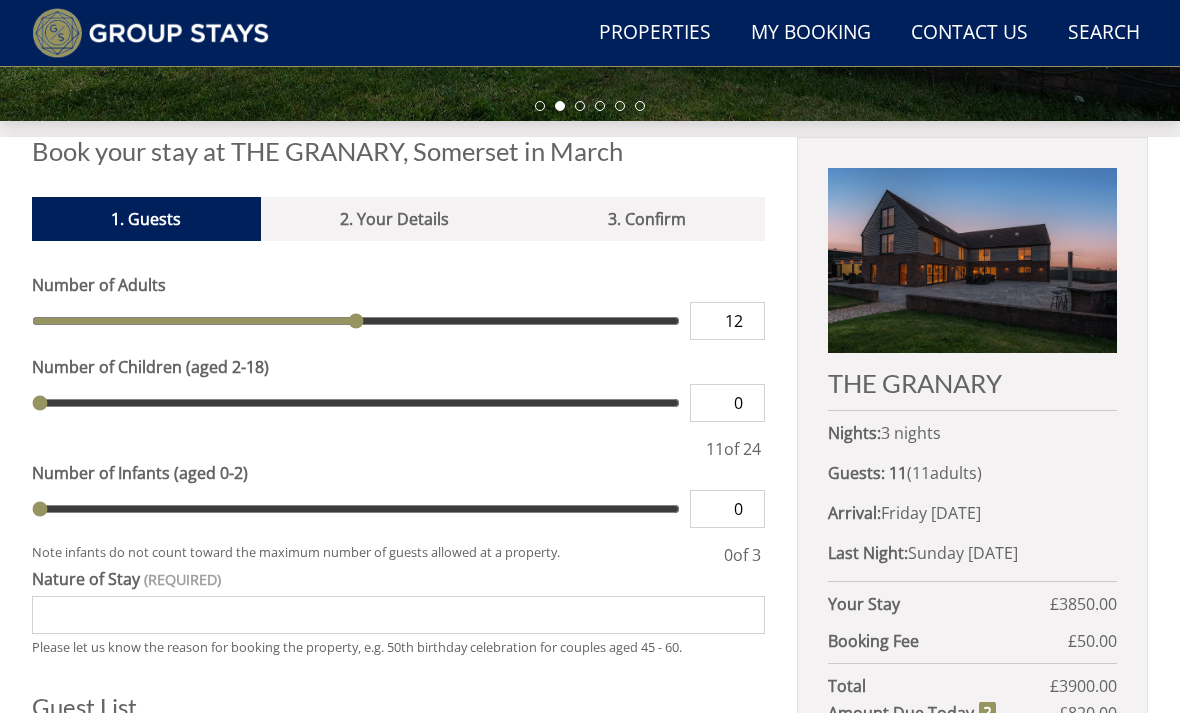 type on "13" 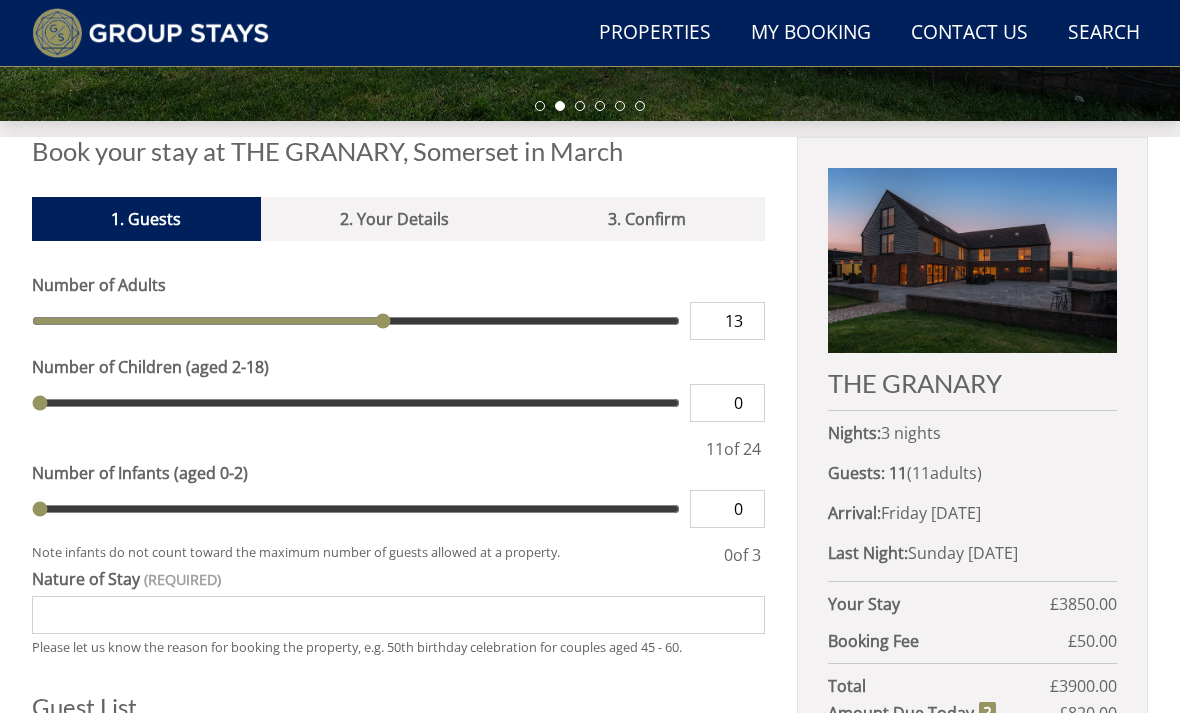 type on "14" 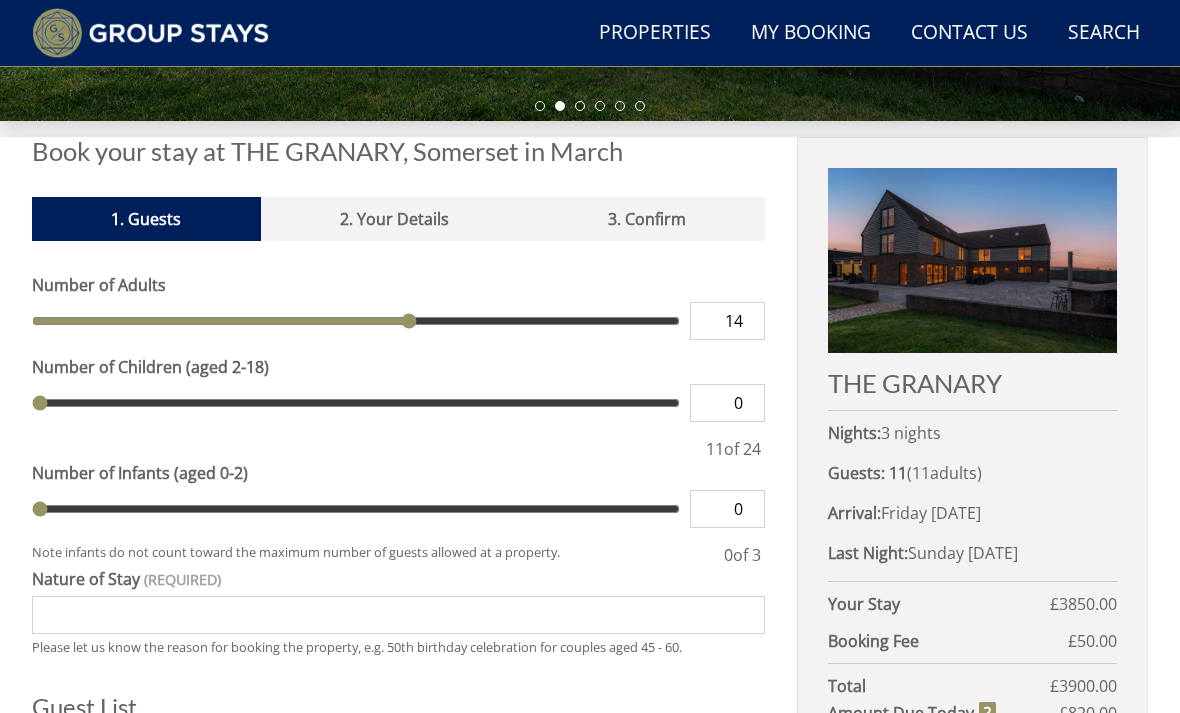 type on "15" 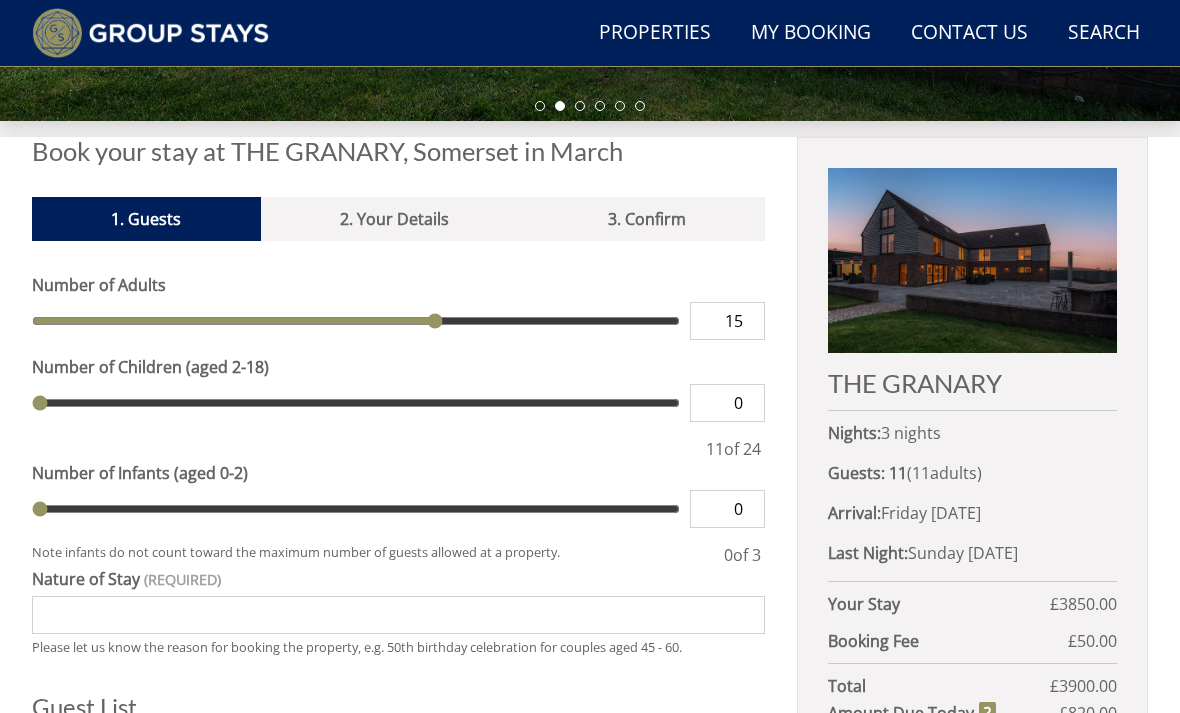 type on "16" 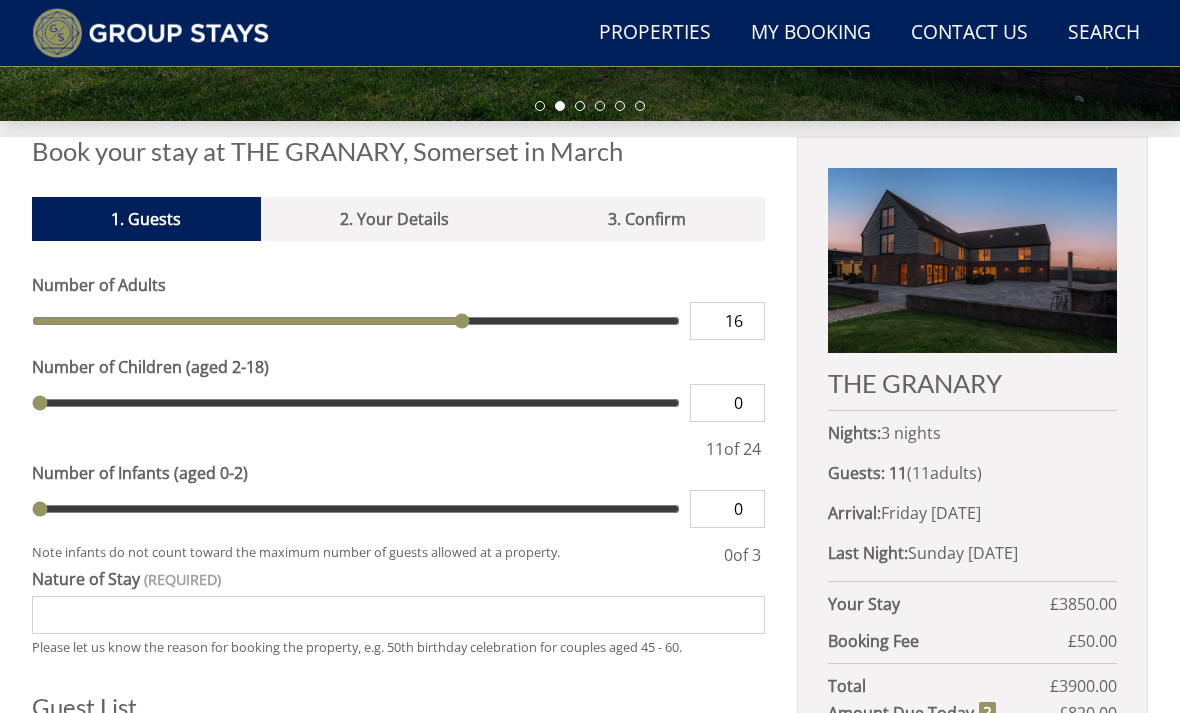 type on "17" 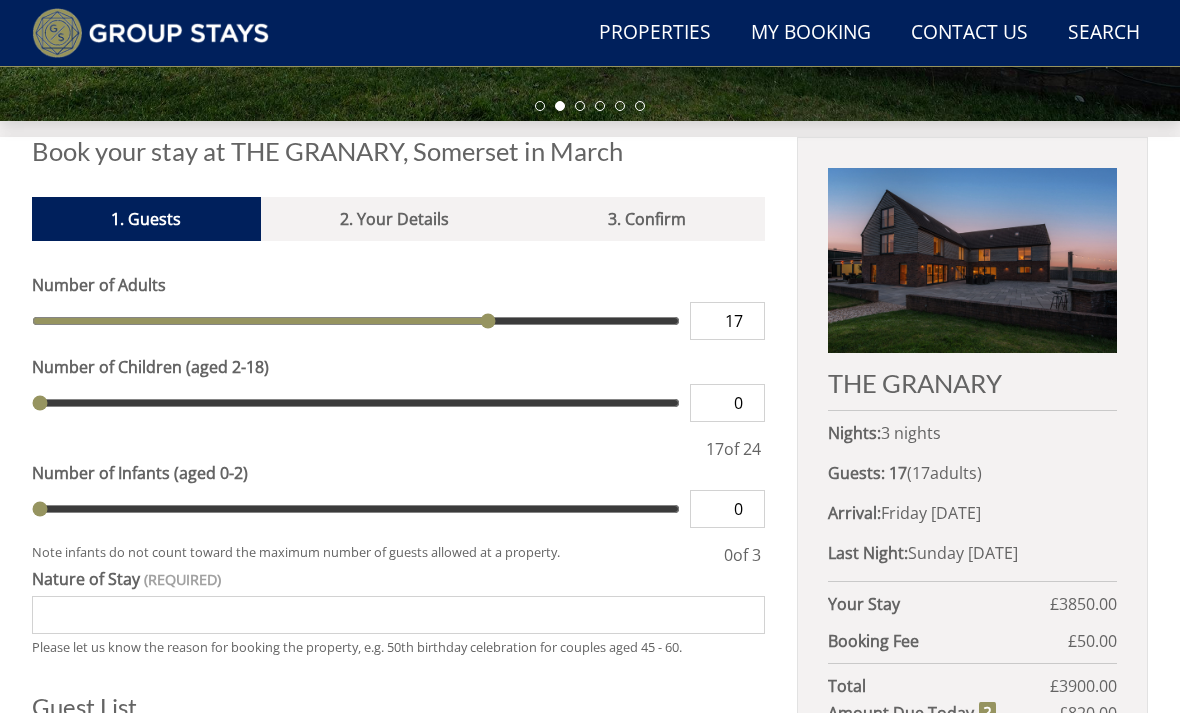 type on "18" 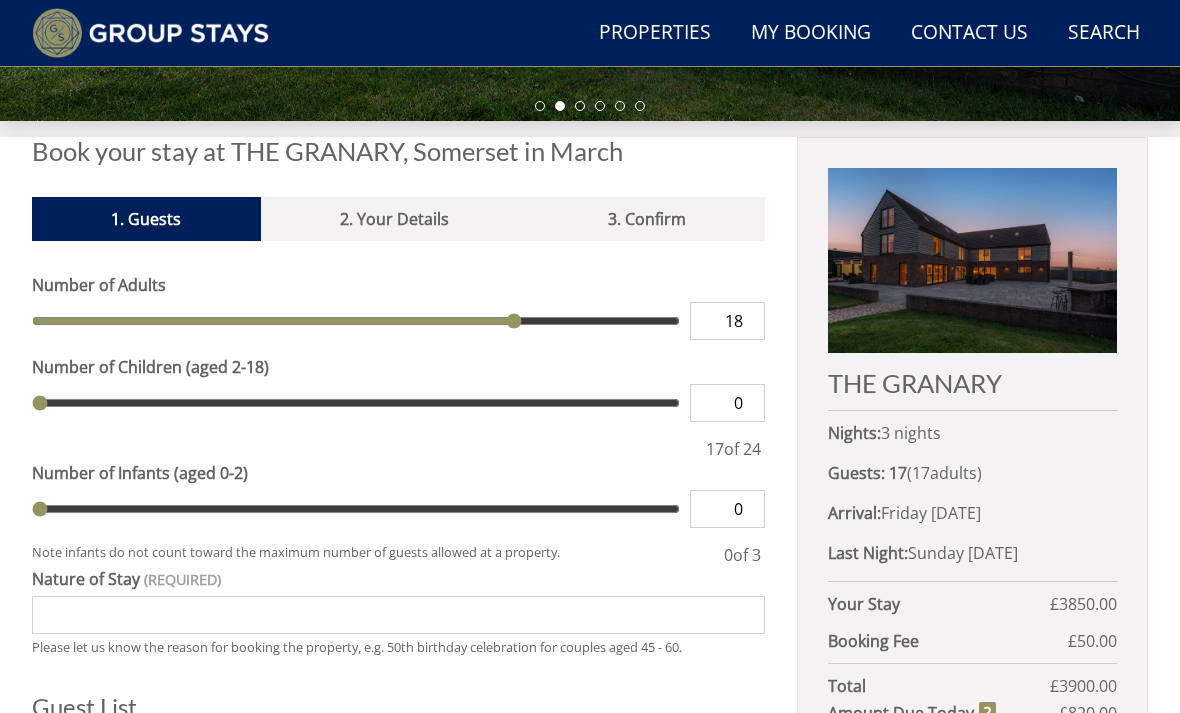 type on "19" 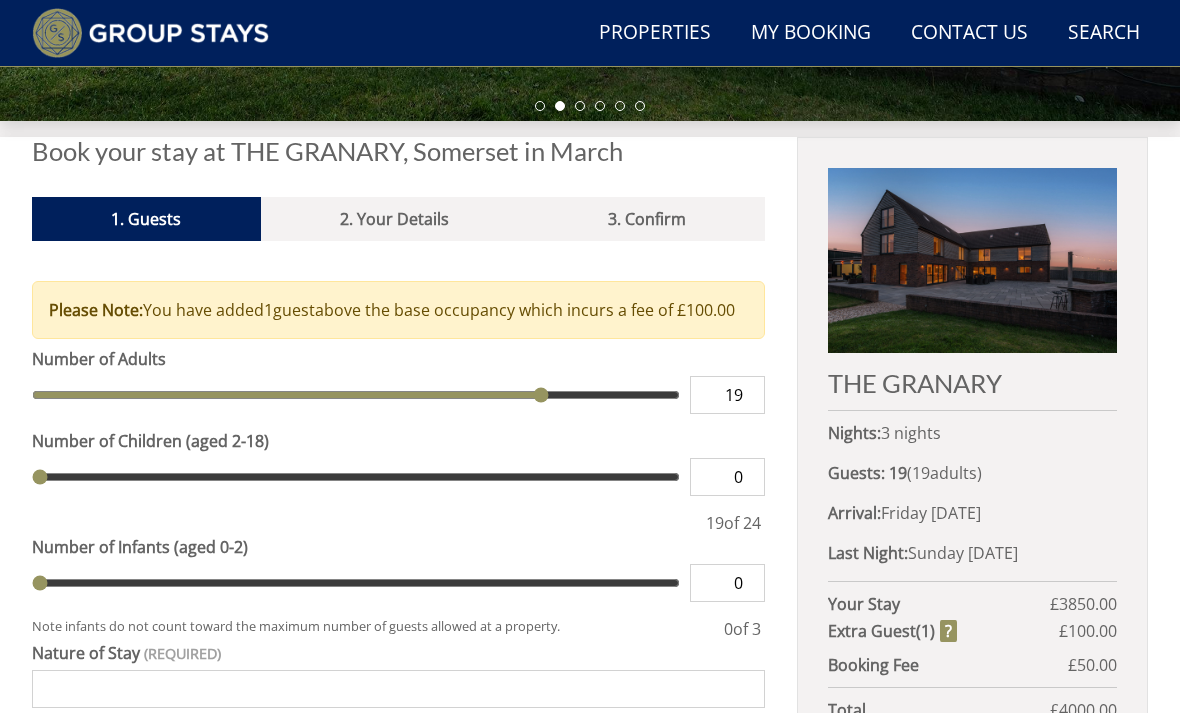 type on "19" 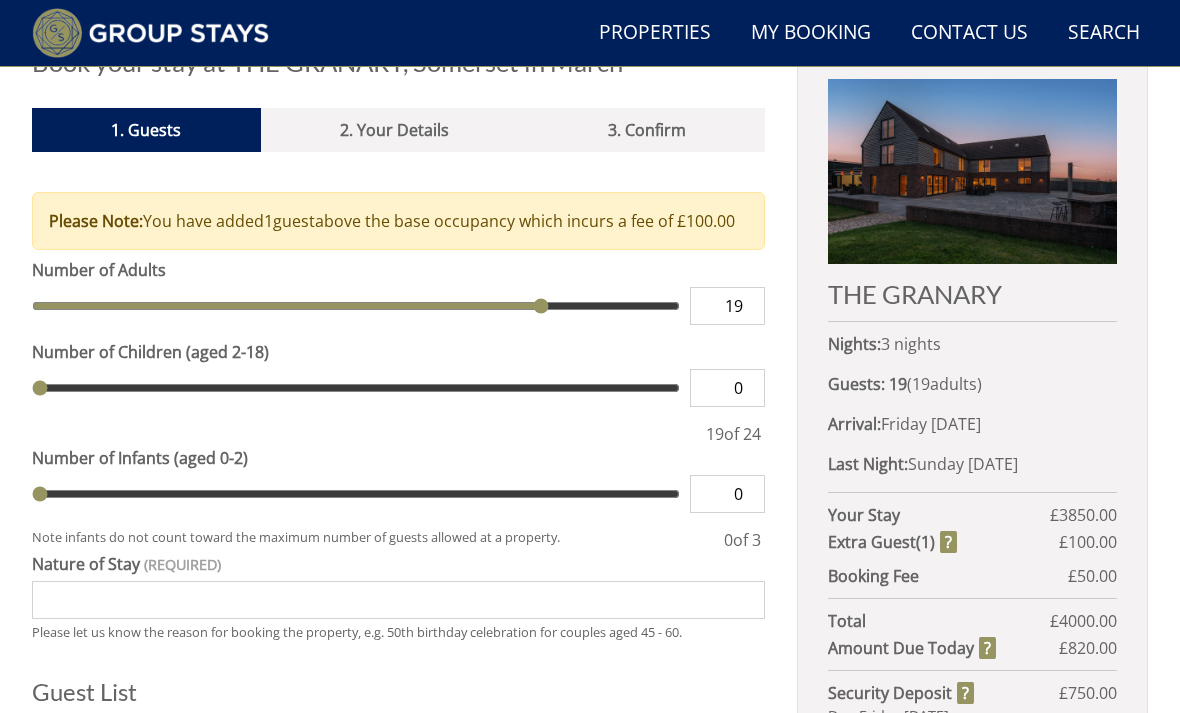 scroll, scrollTop: 746, scrollLeft: 0, axis: vertical 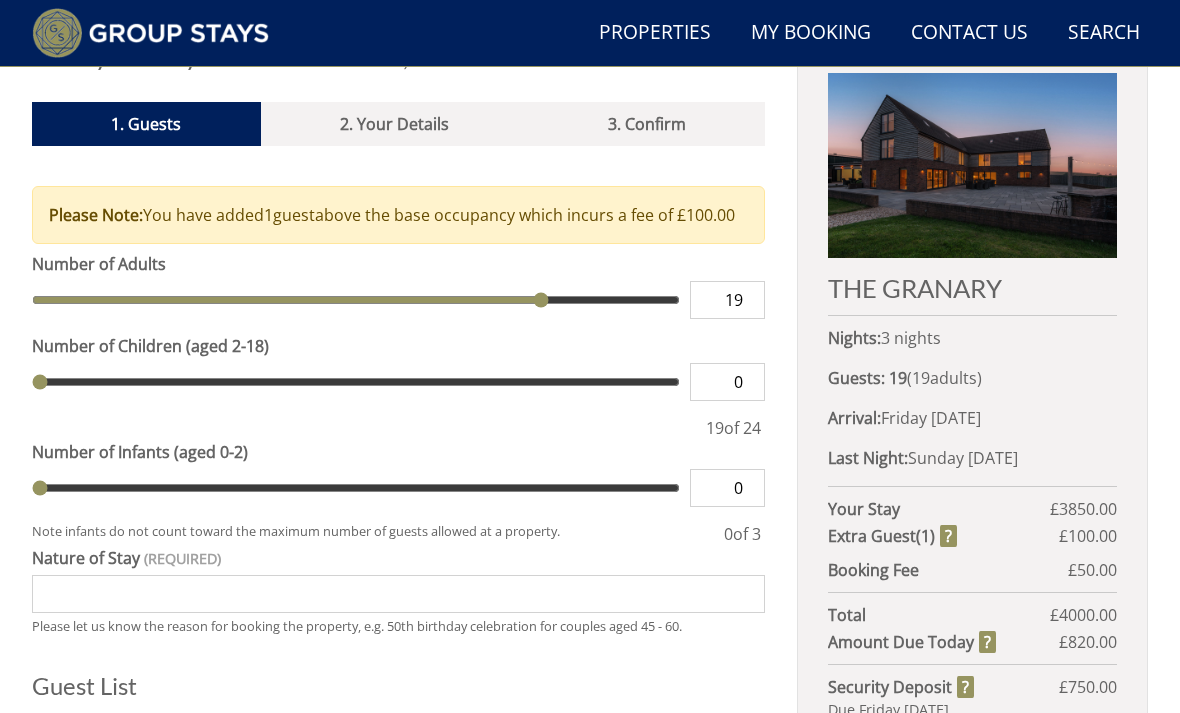 click on "Last Night:  Sunday [DATE]" at bounding box center [972, 458] 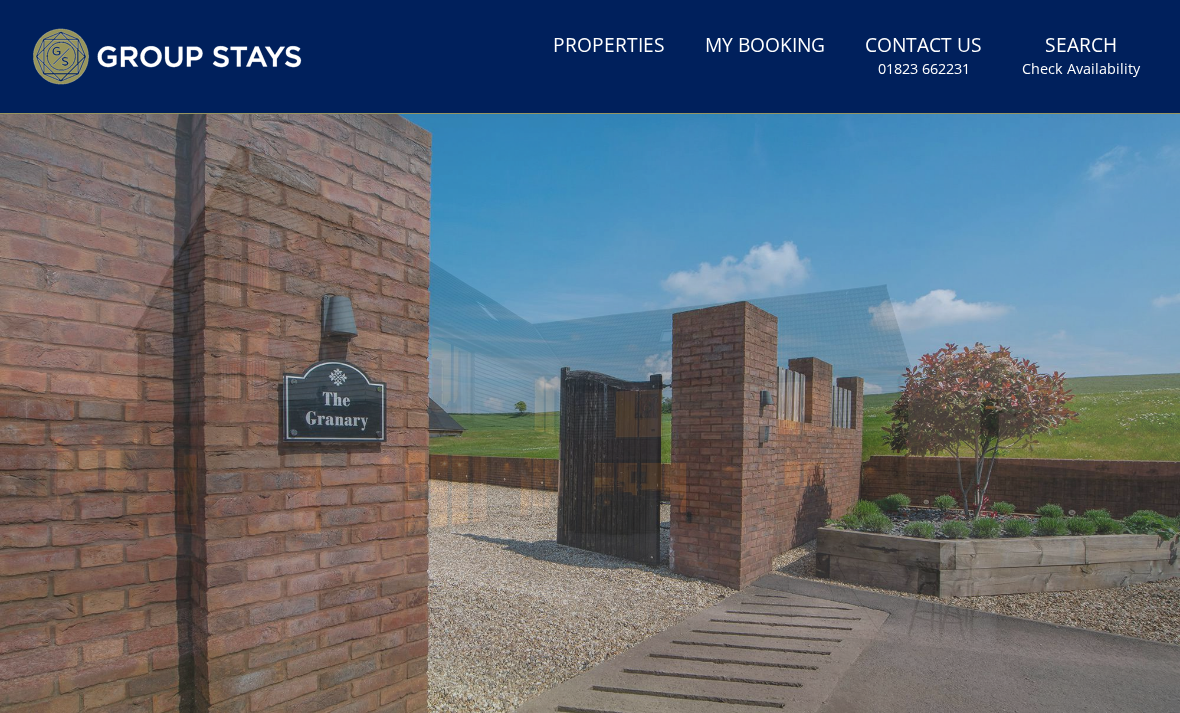 scroll, scrollTop: 0, scrollLeft: 0, axis: both 